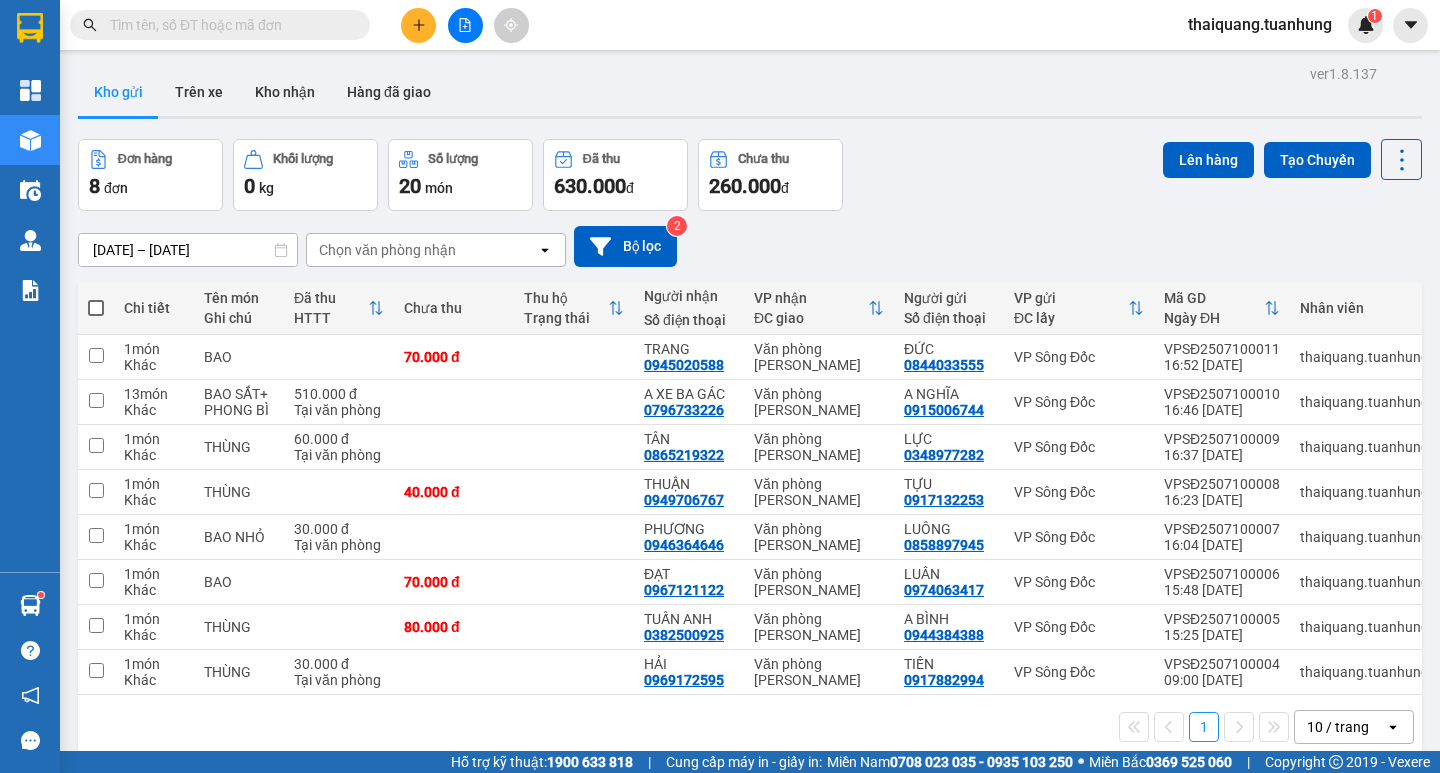 scroll, scrollTop: 0, scrollLeft: 0, axis: both 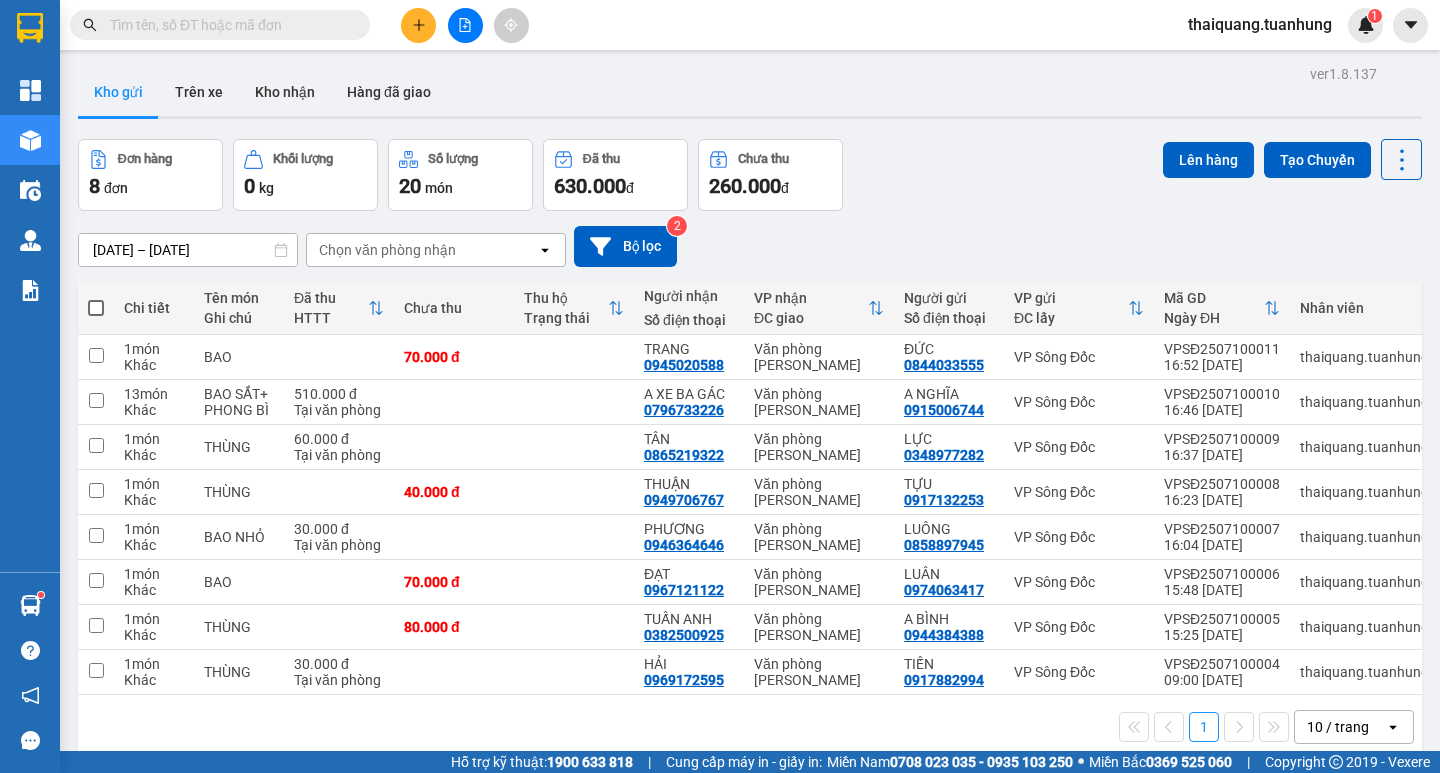 click on "Kho gửi Trên xe Kho nhận Hàng đã giao" at bounding box center [750, 94] 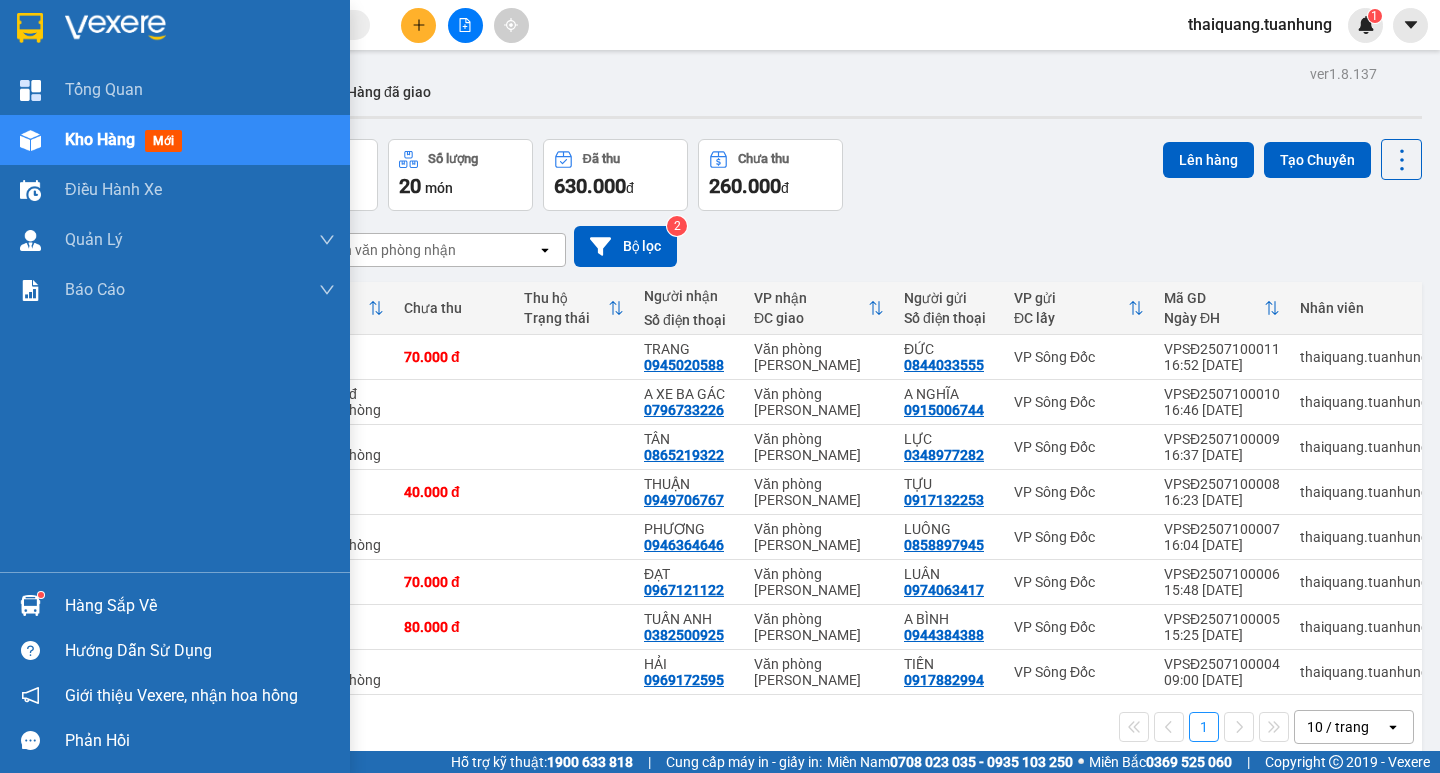 click on "Hàng sắp về Hướng dẫn sử dụng Giới thiệu Vexere, nhận hoa hồng Phản hồi" at bounding box center [175, 667] 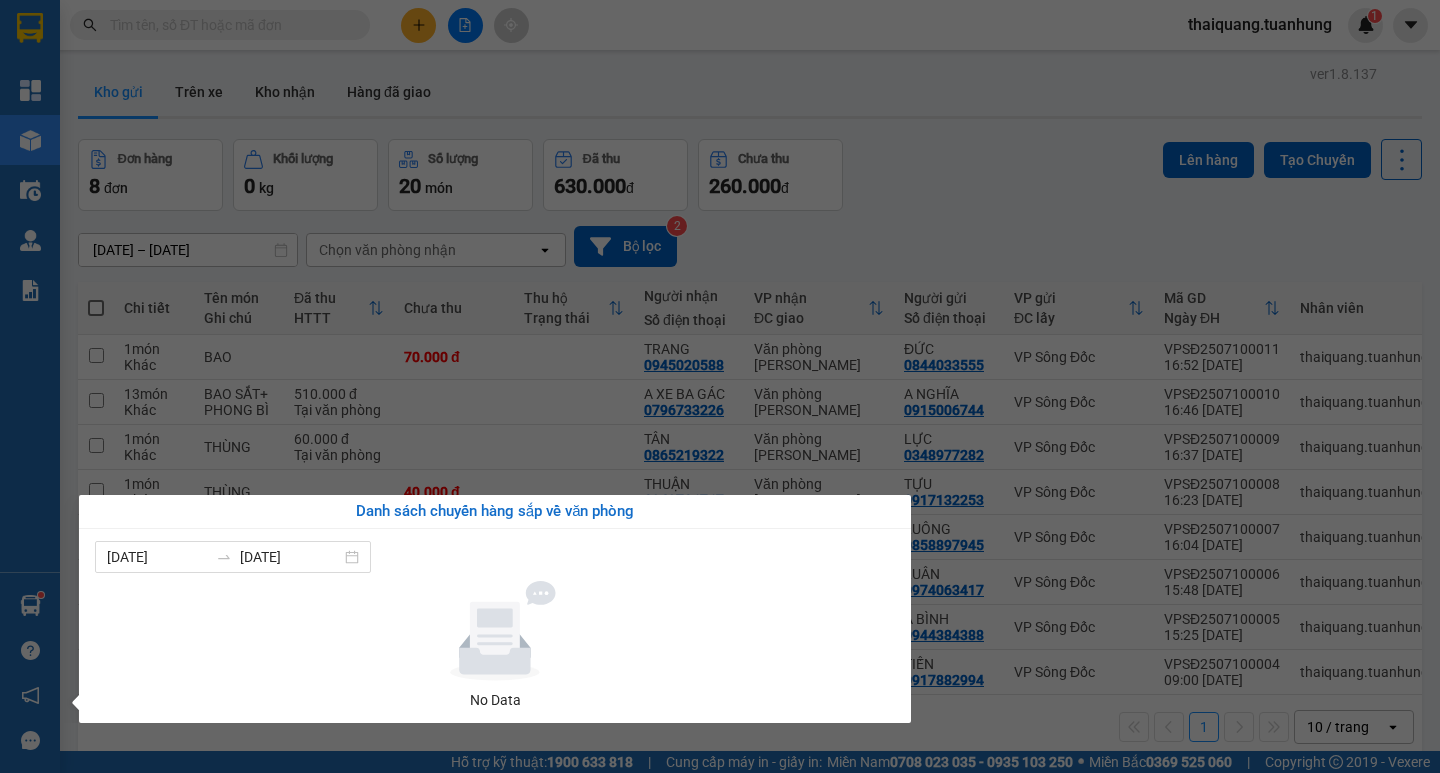 click on "Kết quả tìm kiếm ( 0 )  Bộ lọc  No Data thaiquang.tuanhung 1     Tổng Quan     Kho hàng mới     Điều hành xe     Quản [PERSON_NAME] lý chuyến Quản lý khách hàng Quản lý khách hàng mới Quản lý giao nhận mới Quản lý kiểm kho     Báo cáo Báo cáo dòng tiền (nhà xe) Doanh số tạo đơn theo VP gửi (nhà xe) Hàng sắp về Hướng dẫn sử dụng Giới thiệu Vexere, nhận hoa hồng Phản hồi Phần mềm hỗ trợ bạn tốt chứ? ver  1.8.137 Kho gửi Trên xe Kho nhận Hàng đã giao Đơn hàng 8 đơn Khối lượng 0 kg Số lượng 20 món Đã thu 630.000  đ Chưa thu 260.000  đ Lên hàng Tạo Chuyến [DATE] – [DATE] Press the down arrow key to interact with the calendar and select a date. Press the escape button to close the calendar. Selected date range is from [DATE] to [DATE]. Chọn văn phòng nhận open Bộ lọc 2 Chi tiết Tên món Ghi chú Đã thu HTTT Chưa thu Thu hộ Trạng thái Mã GD" at bounding box center (720, 386) 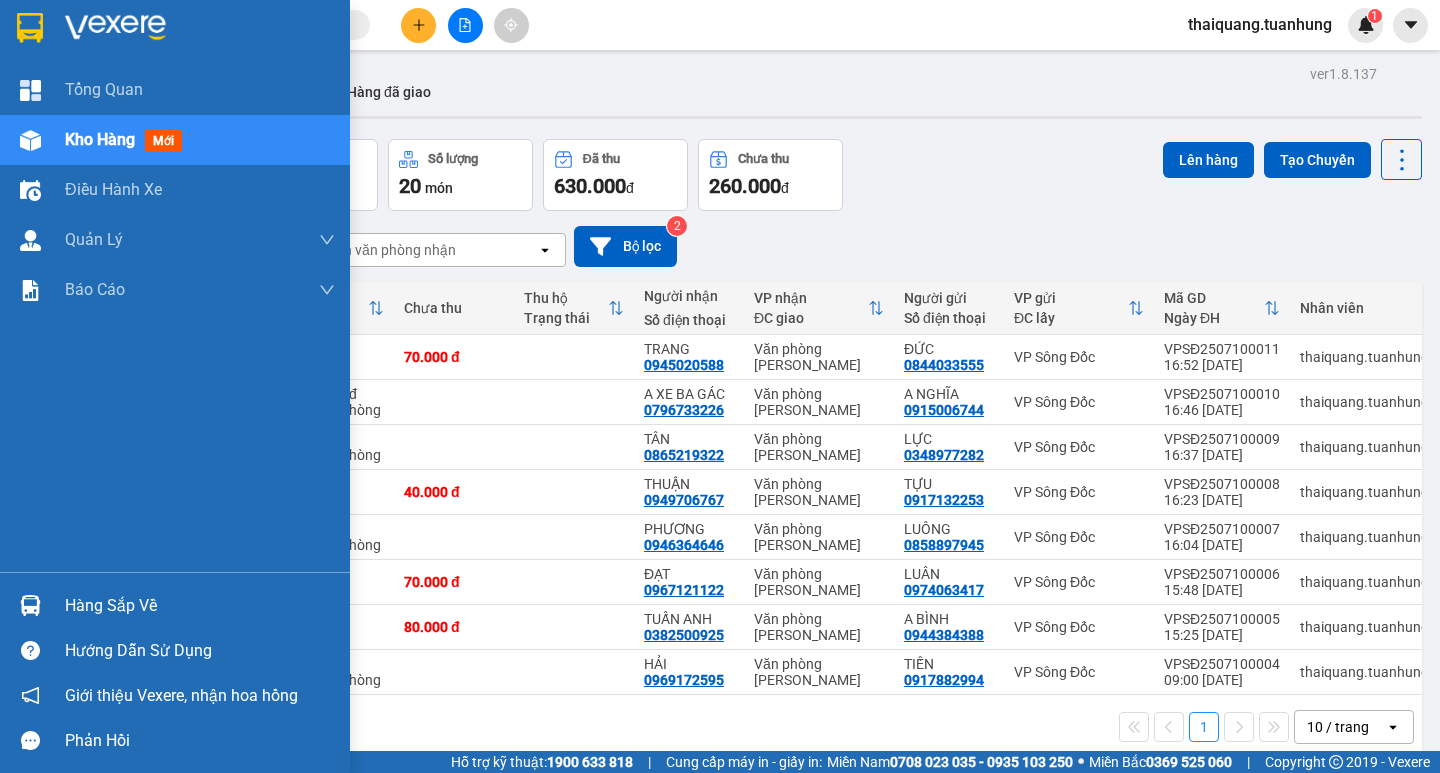click on "Hàng sắp về" at bounding box center [200, 606] 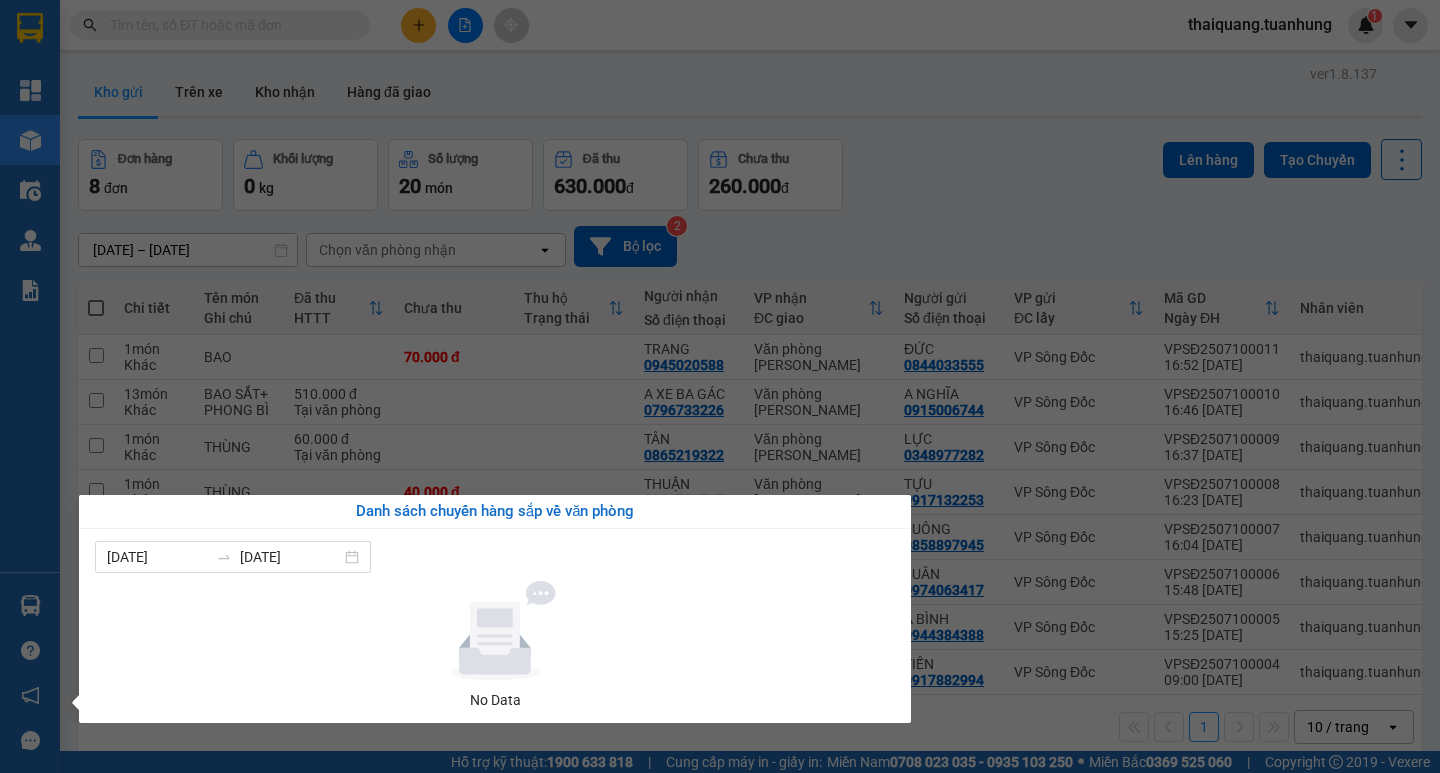 click on "Kết quả tìm kiếm ( 0 )  Bộ lọc  No Data thaiquang.tuanhung 1     Tổng Quan     Kho hàng mới     Điều hành xe     Quản [PERSON_NAME] lý chuyến Quản lý khách hàng Quản lý khách hàng mới Quản lý giao nhận mới Quản lý kiểm kho     Báo cáo Báo cáo dòng tiền (nhà xe) Doanh số tạo đơn theo VP gửi (nhà xe) Hàng sắp về Hướng dẫn sử dụng Giới thiệu Vexere, nhận hoa hồng Phản hồi Phần mềm hỗ trợ bạn tốt chứ? ver  1.8.137 Kho gửi Trên xe Kho nhận Hàng đã giao Đơn hàng 8 đơn Khối lượng 0 kg Số lượng 20 món Đã thu 630.000  đ Chưa thu 260.000  đ Lên hàng Tạo Chuyến [DATE] – [DATE] Press the down arrow key to interact with the calendar and select a date. Press the escape button to close the calendar. Selected date range is from [DATE] to [DATE]. Chọn văn phòng nhận open Bộ lọc 2 Chi tiết Tên món Ghi chú Đã thu HTTT Chưa thu Thu hộ Trạng thái Mã GD" at bounding box center [720, 386] 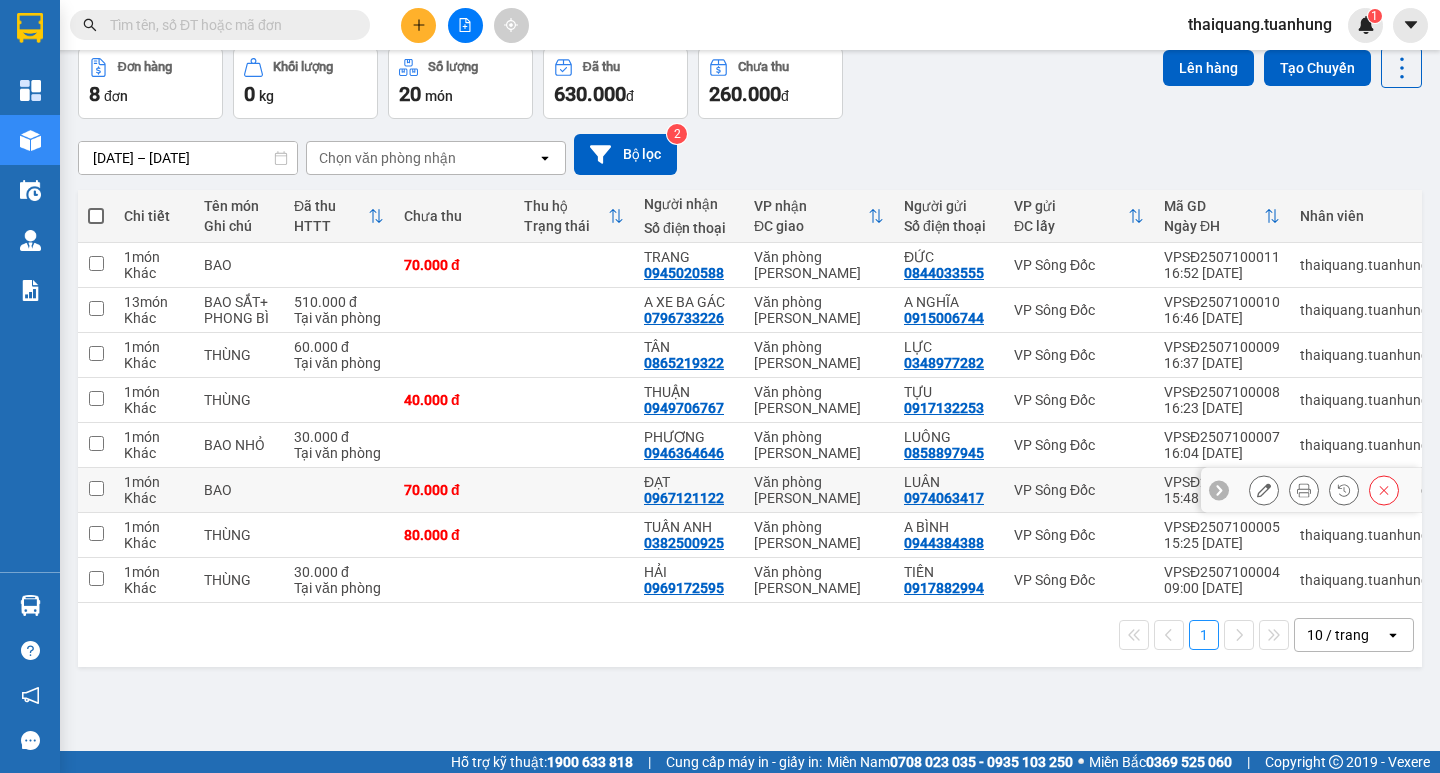 scroll, scrollTop: 0, scrollLeft: 0, axis: both 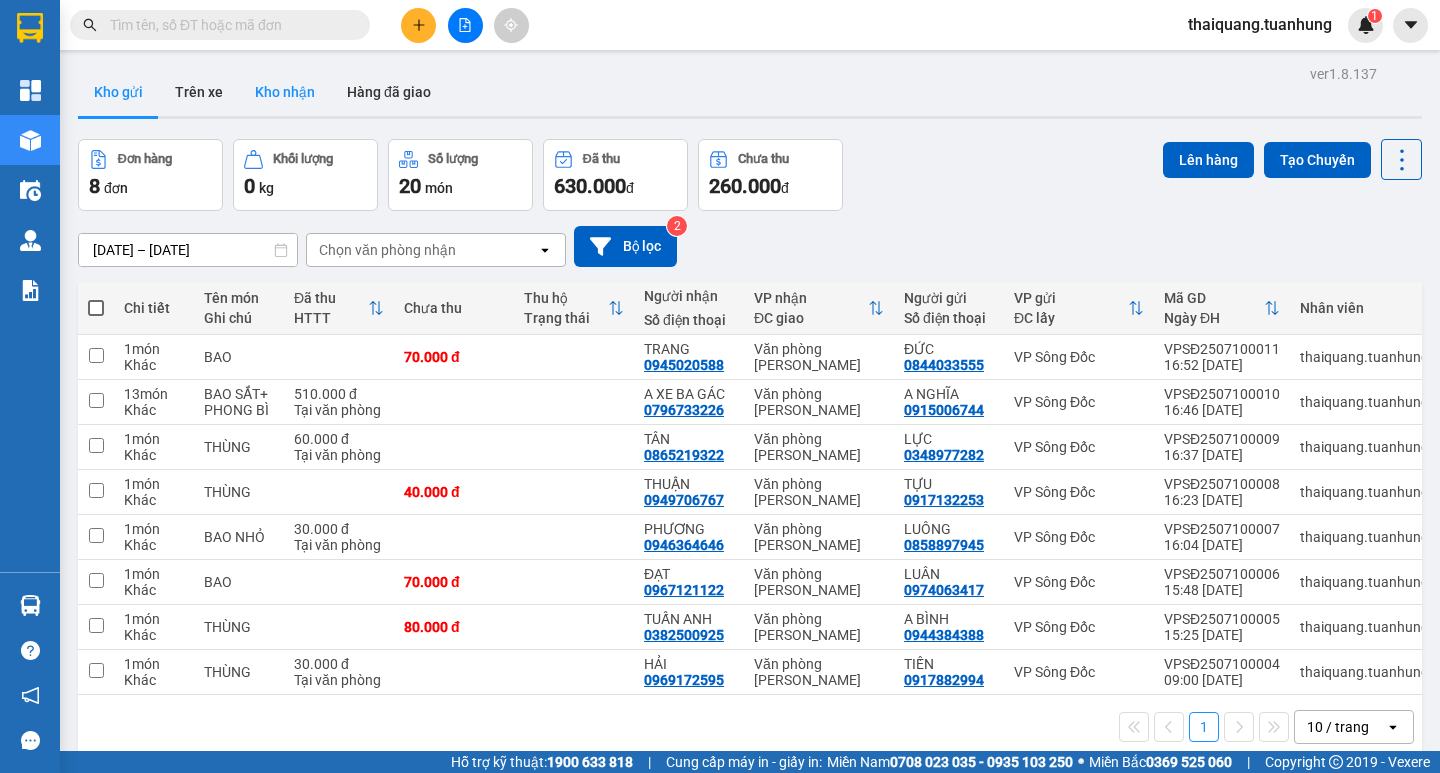 click on "Kho nhận" at bounding box center [285, 92] 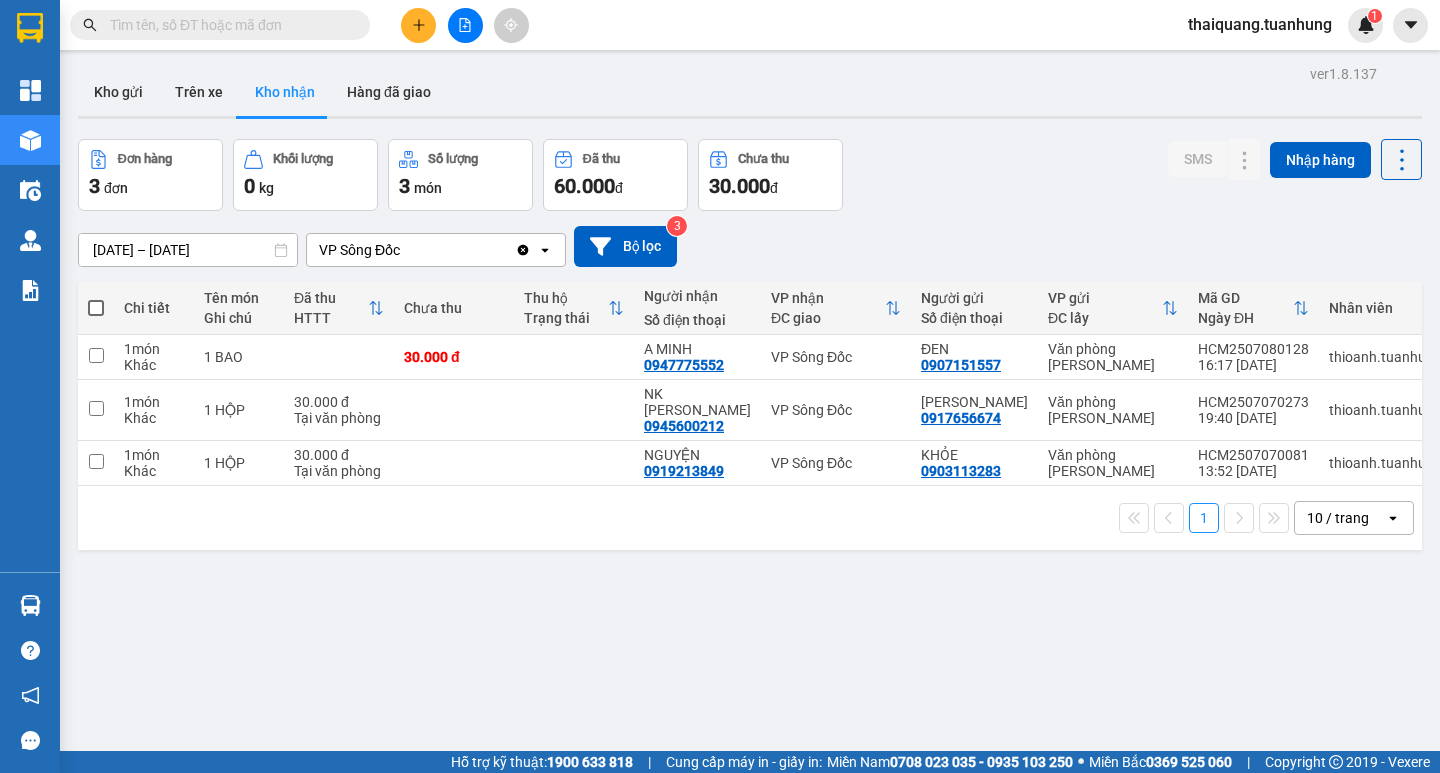 click on "Đơn hàng 3 đơn Khối lượng 0 kg Số lượng 3 món Đã thu 60.000  đ Chưa thu 30.000  đ SMS Nhập hàng" at bounding box center (750, 175) 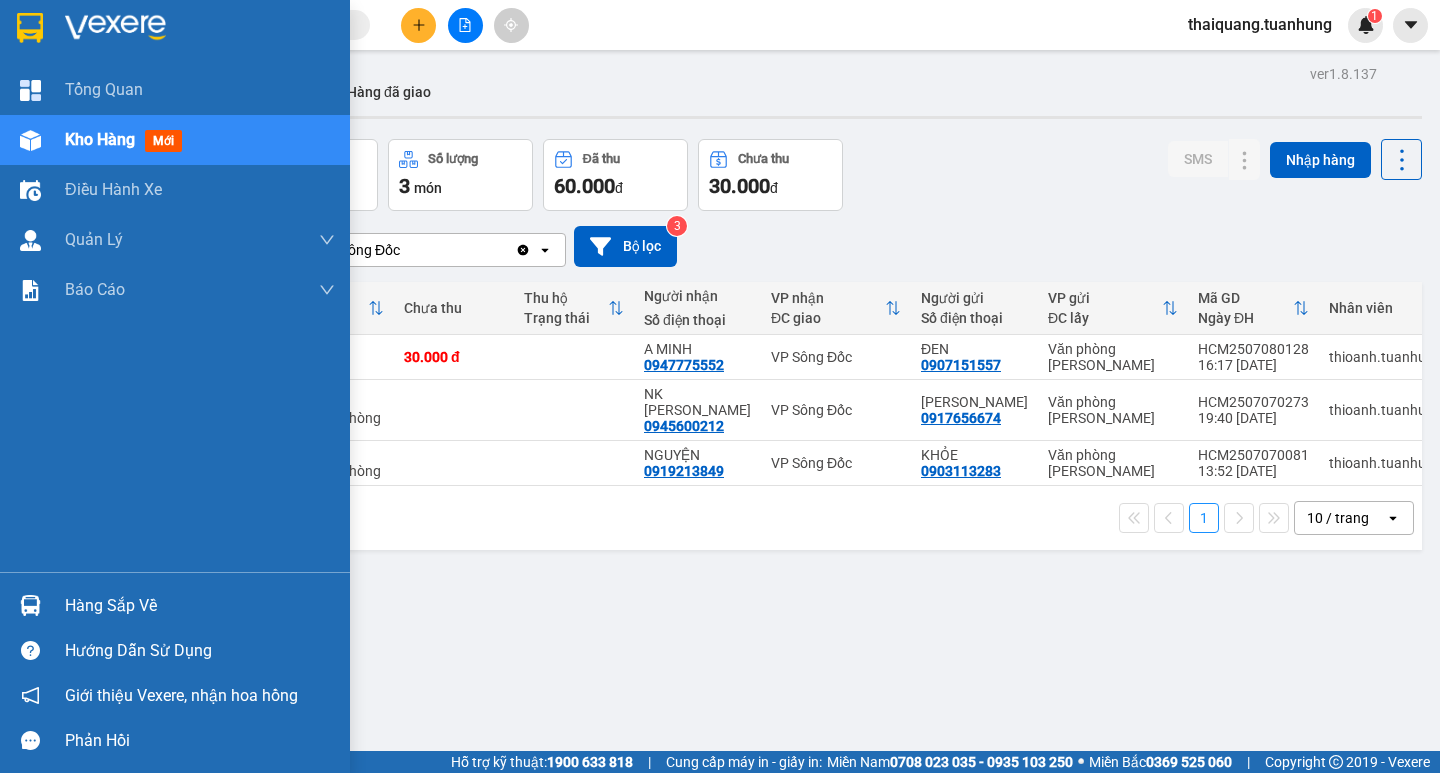 click on "Hàng sắp về" at bounding box center (200, 606) 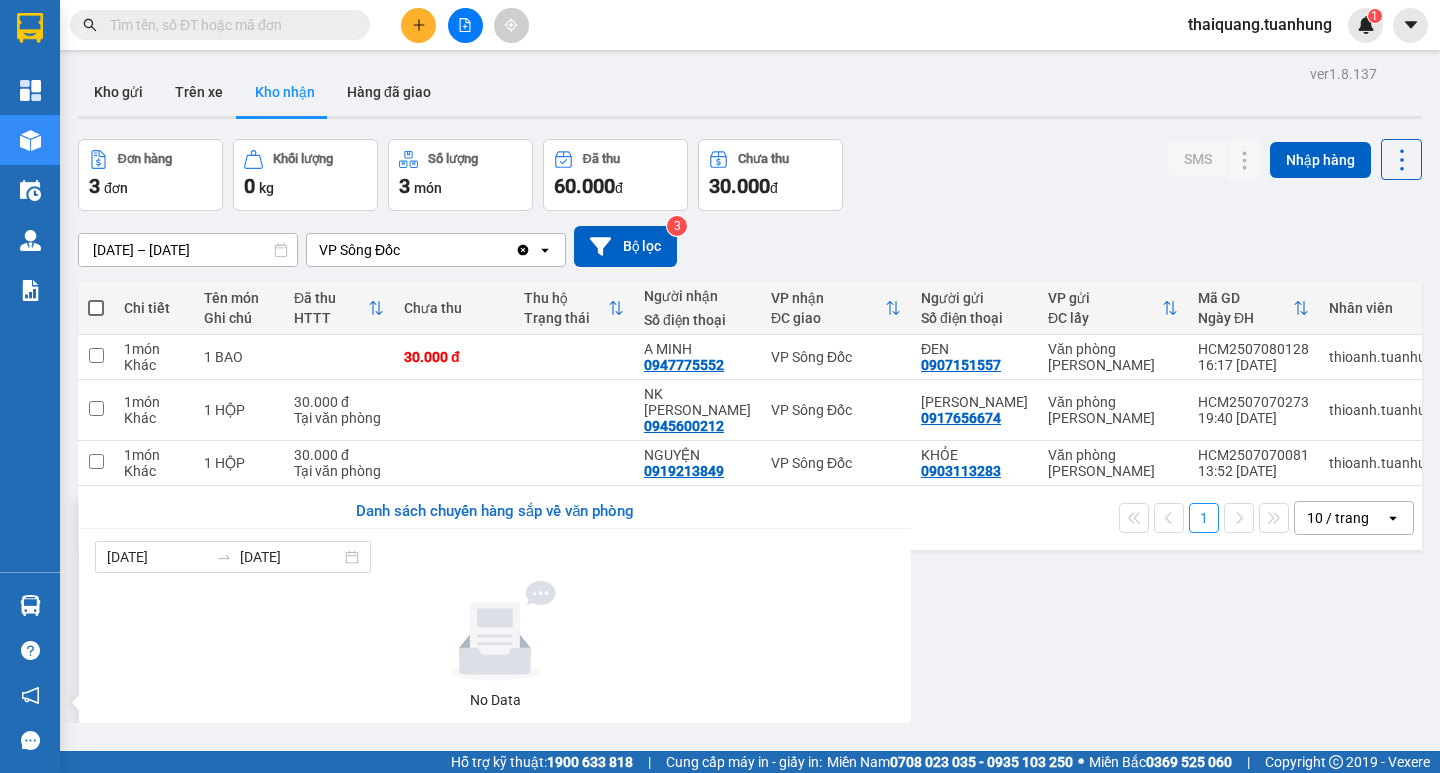 click on "Kết quả tìm kiếm ( 0 )  Bộ lọc  No Data thaiquang.tuanhung 1     Tổng Quan     Kho hàng mới     Điều hành xe     Quản [PERSON_NAME] lý chuyến Quản lý khách hàng Quản lý khách hàng mới Quản lý giao nhận mới Quản lý kiểm kho     Báo cáo Báo cáo dòng tiền (nhà xe) Doanh số tạo đơn theo VP gửi (nhà xe) Hàng sắp về Hướng dẫn sử dụng Giới thiệu Vexere, nhận hoa hồng Phản hồi Phần mềm hỗ trợ bạn tốt chứ? ver  1.8.137 Kho gửi Trên xe Kho nhận Hàng đã giao Đơn hàng 3 đơn Khối lượng 0 kg Số lượng 3 món Đã thu 60.000  đ Chưa thu 30.000  đ SMS Nhập hàng [DATE] – [DATE] Press the down arrow key to interact with the calendar and select a date. Press the escape button to close the calendar. Selected date range is from [DATE] to [DATE]. VP Sông Đốc Clear value open Bộ lọc 3 Chi tiết Tên món Ghi chú Đã thu HTTT Chưa thu Thu hộ Trạng thái Người nhận 1" at bounding box center [720, 386] 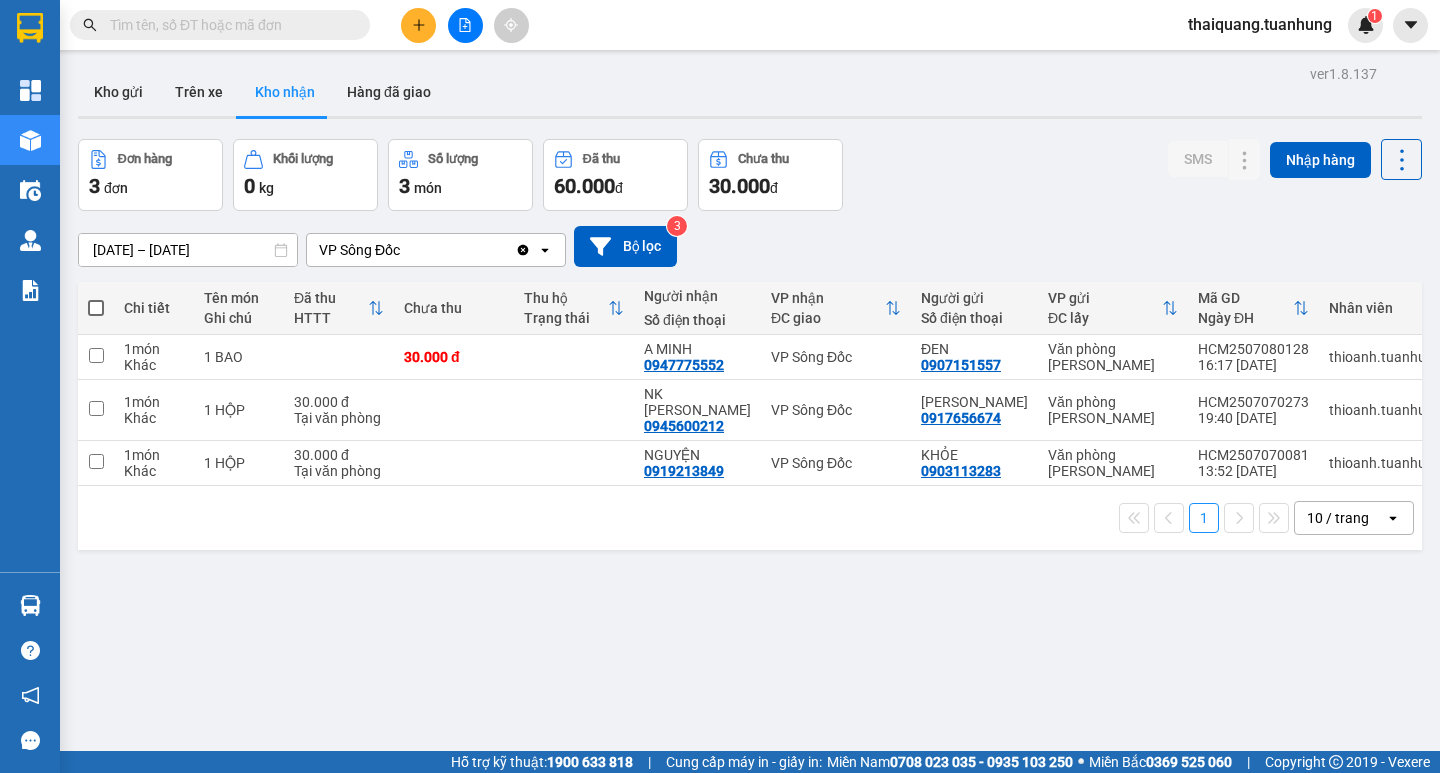 click on "Đơn hàng 3 đơn Khối lượng 0 kg Số lượng 3 món Đã thu 60.000  đ Chưa thu 30.000  đ SMS Nhập hàng" at bounding box center [750, 175] 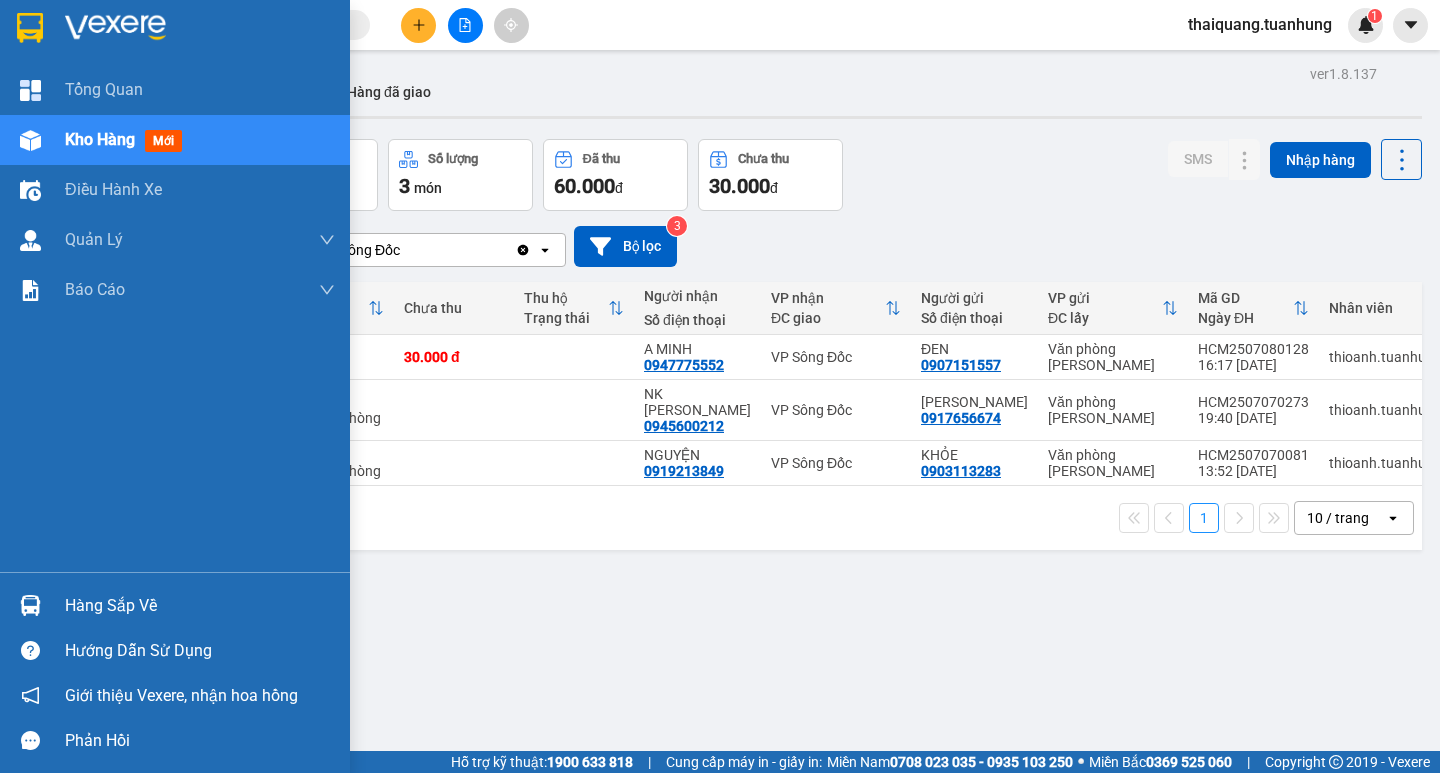 click on "Hàng sắp về" at bounding box center (200, 606) 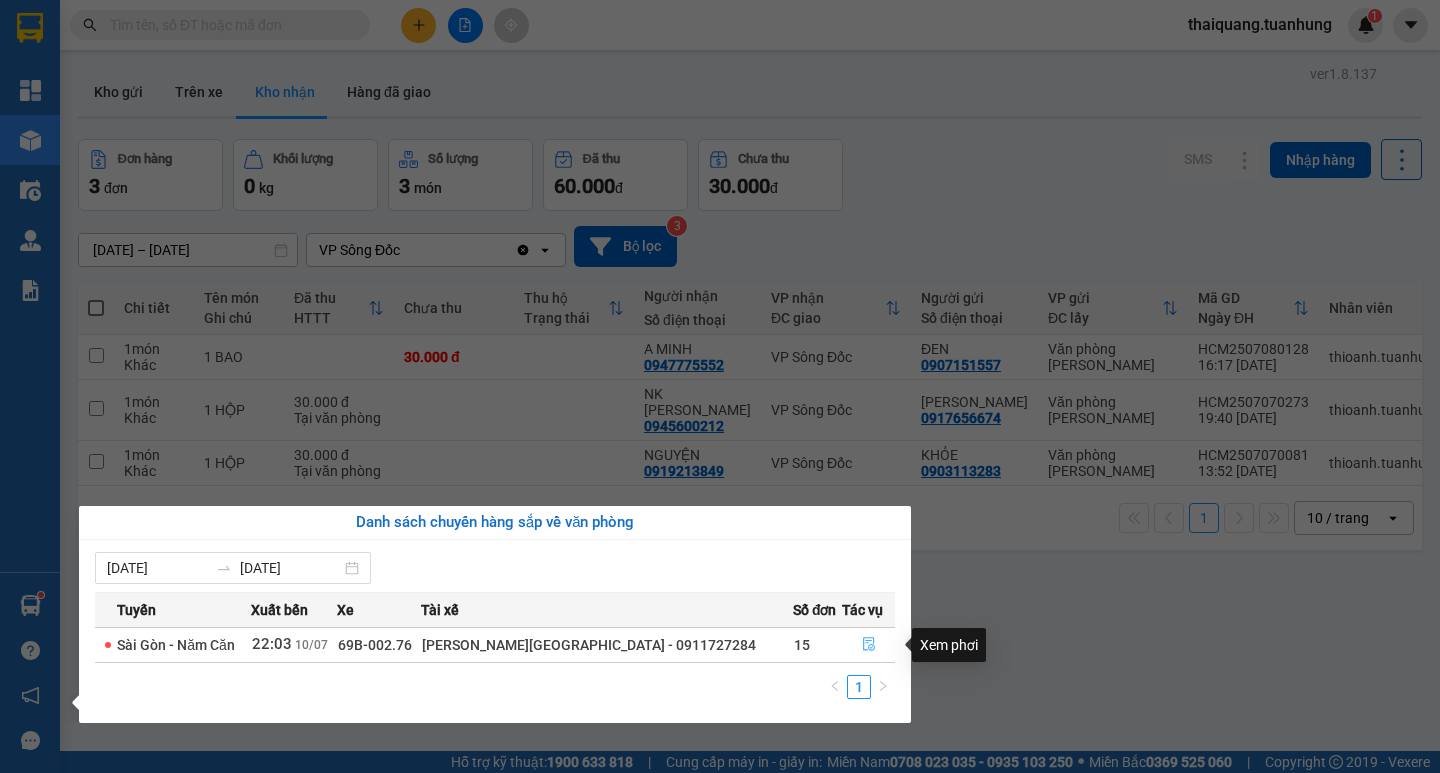 click 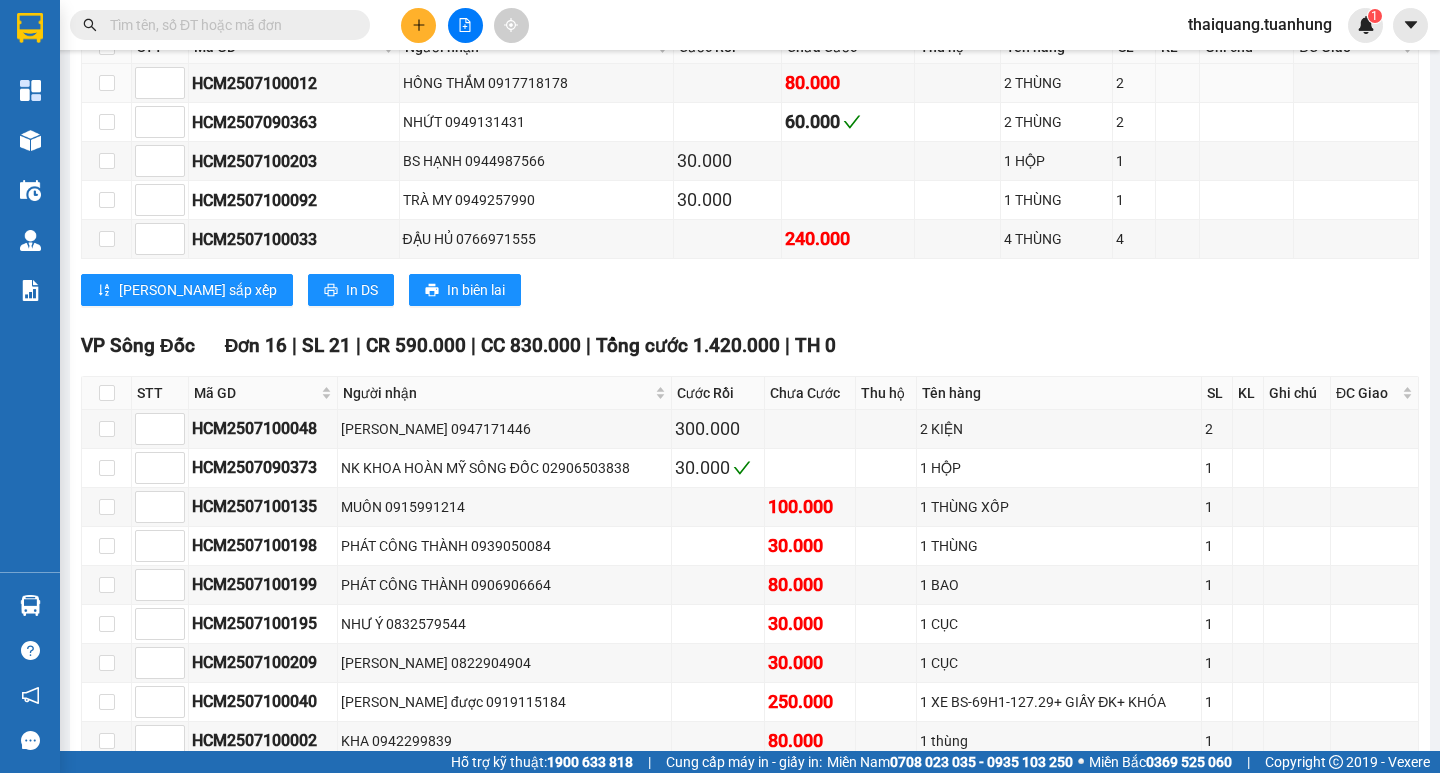 scroll, scrollTop: 4600, scrollLeft: 0, axis: vertical 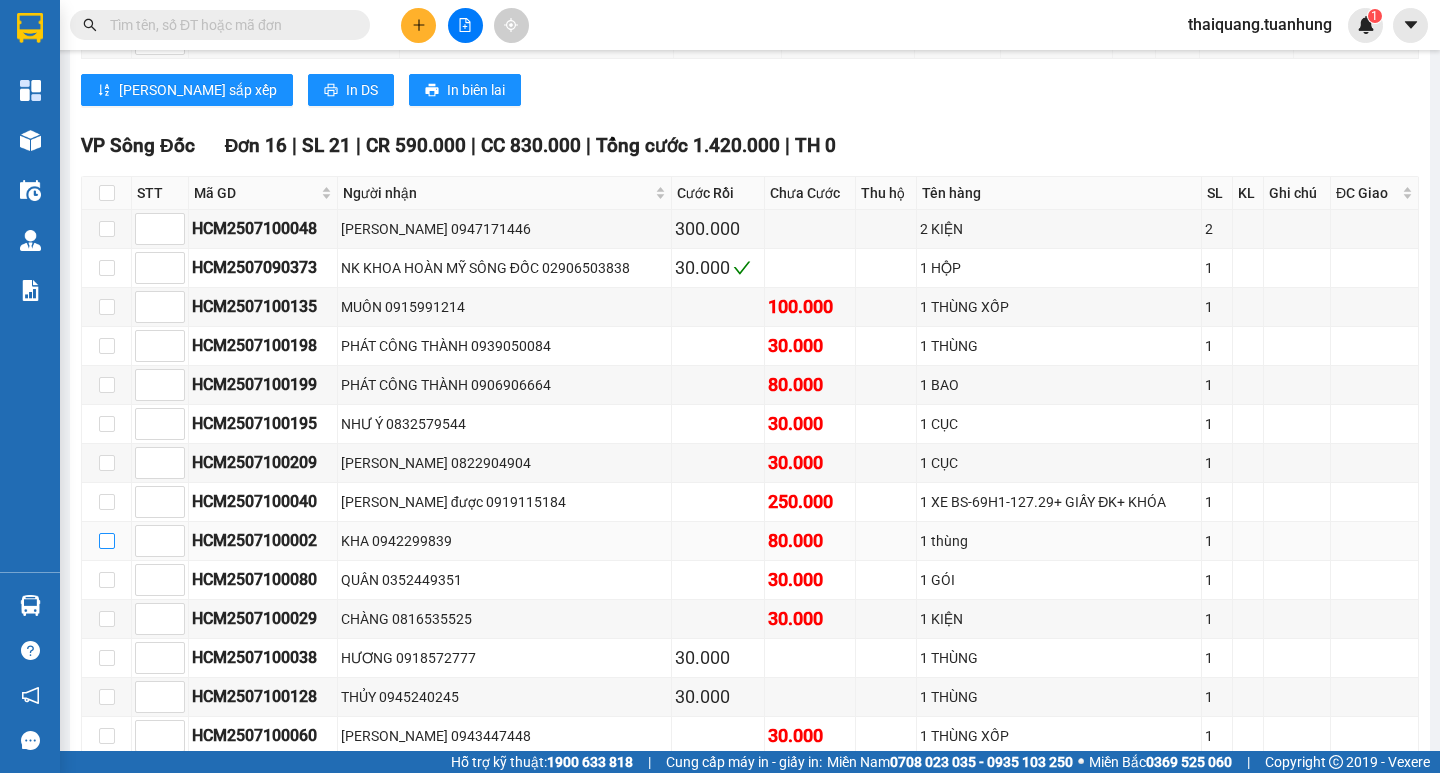 click at bounding box center (107, 541) 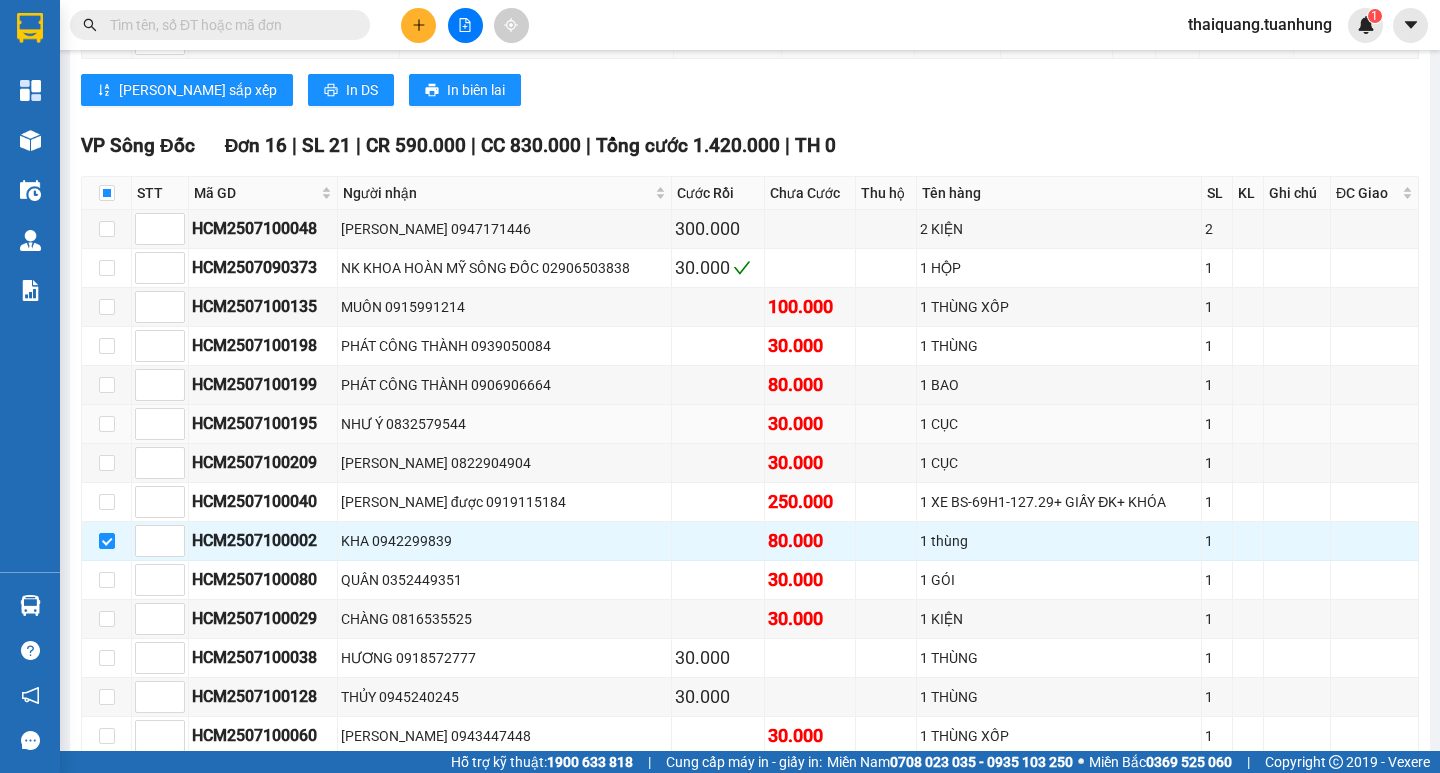 scroll, scrollTop: 4800, scrollLeft: 0, axis: vertical 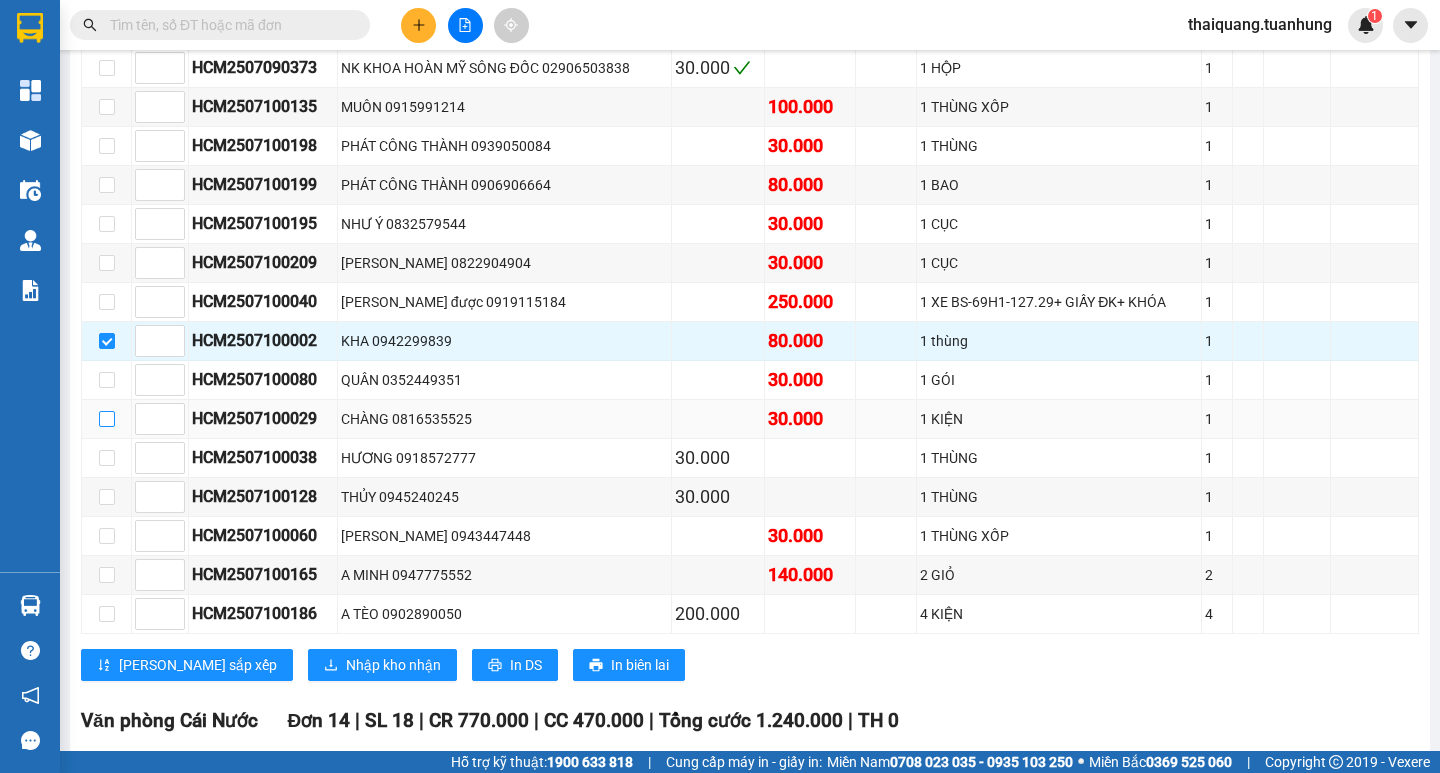 click at bounding box center [107, 419] 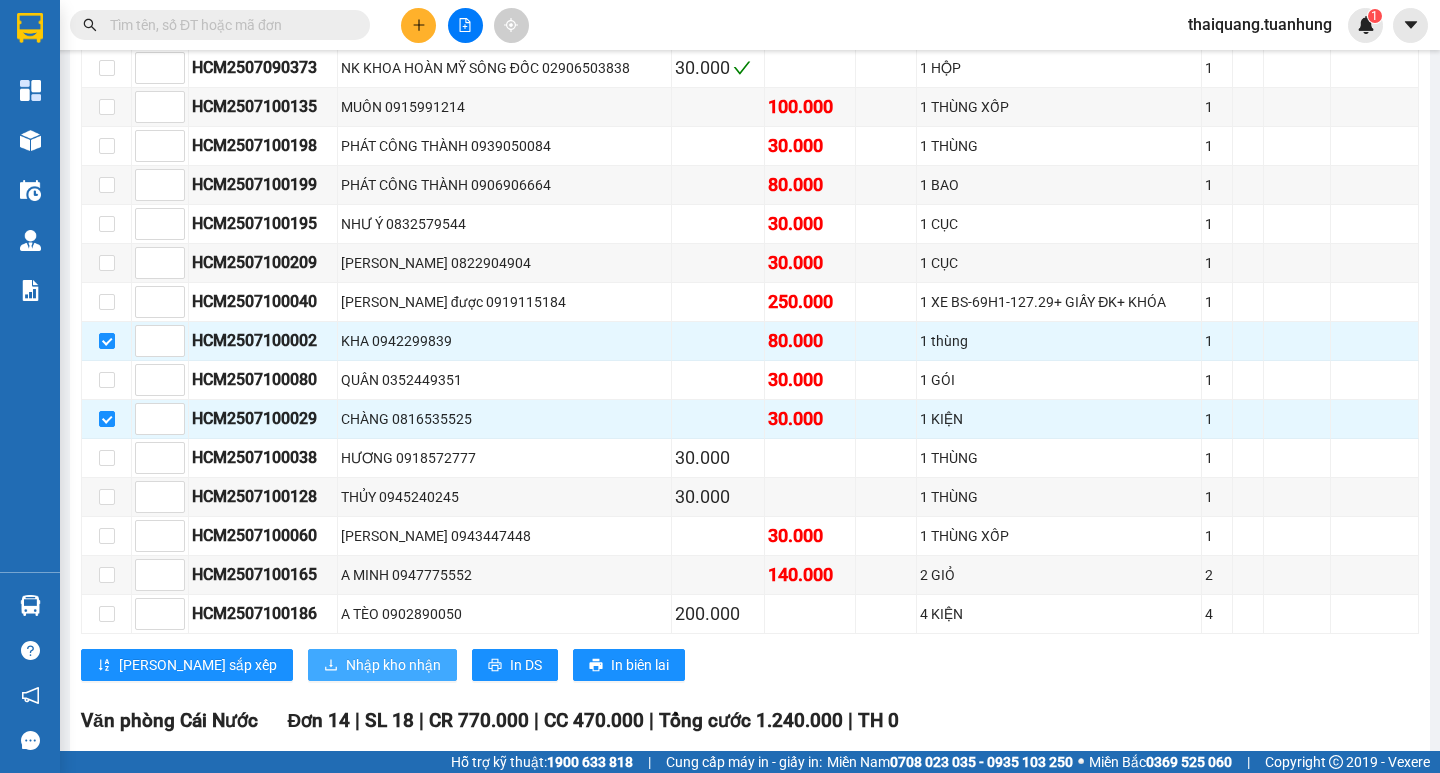 click on "Nhập kho nhận" at bounding box center [393, 665] 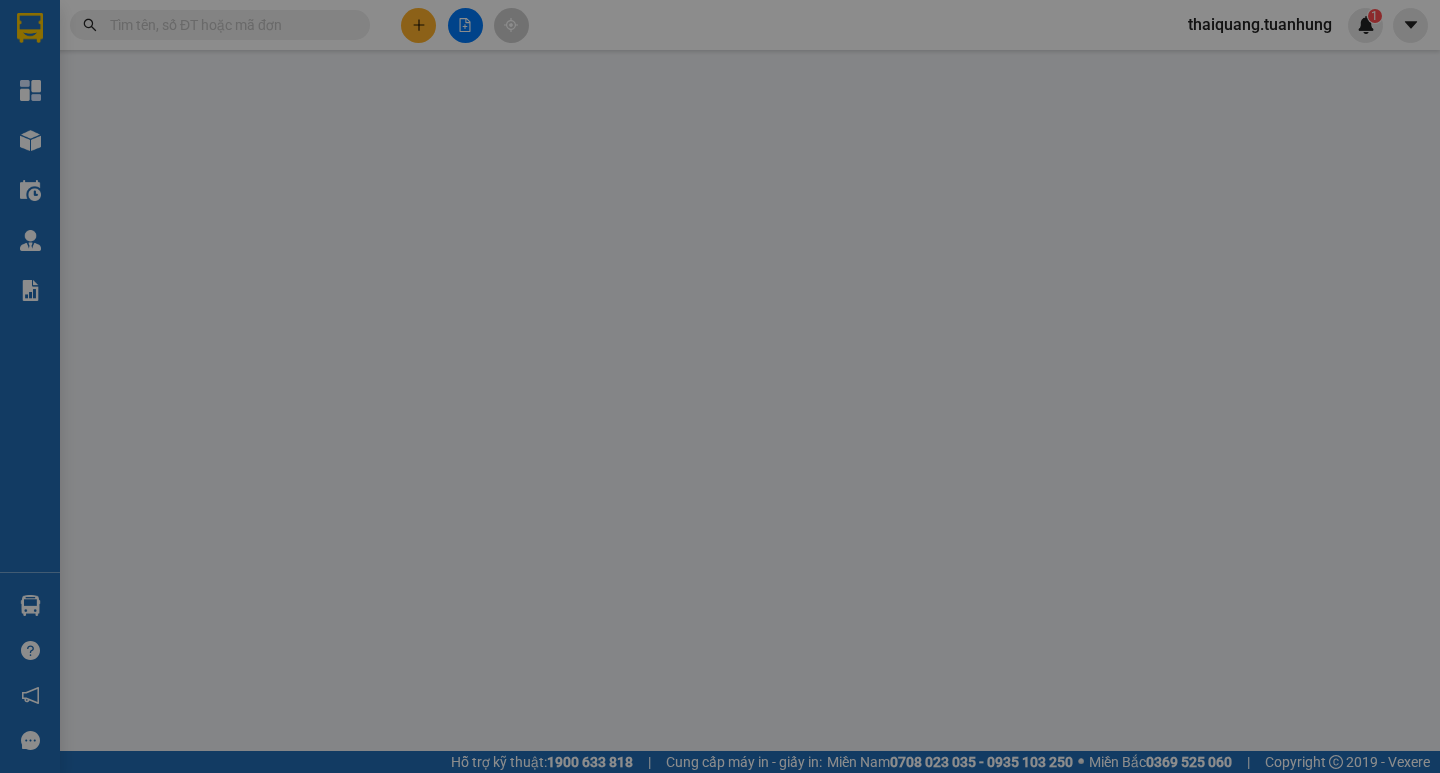 scroll, scrollTop: 0, scrollLeft: 0, axis: both 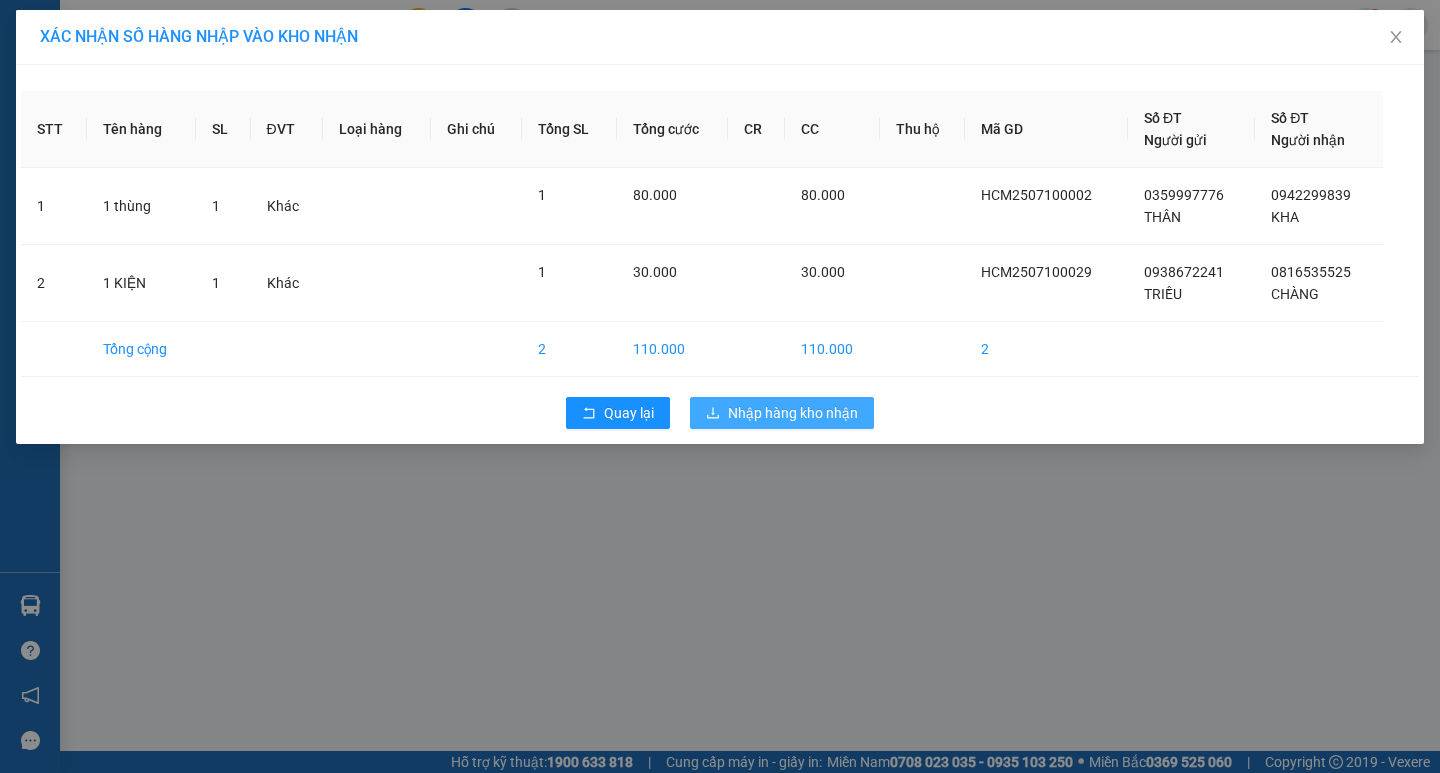 click on "Nhập hàng kho nhận" at bounding box center [793, 413] 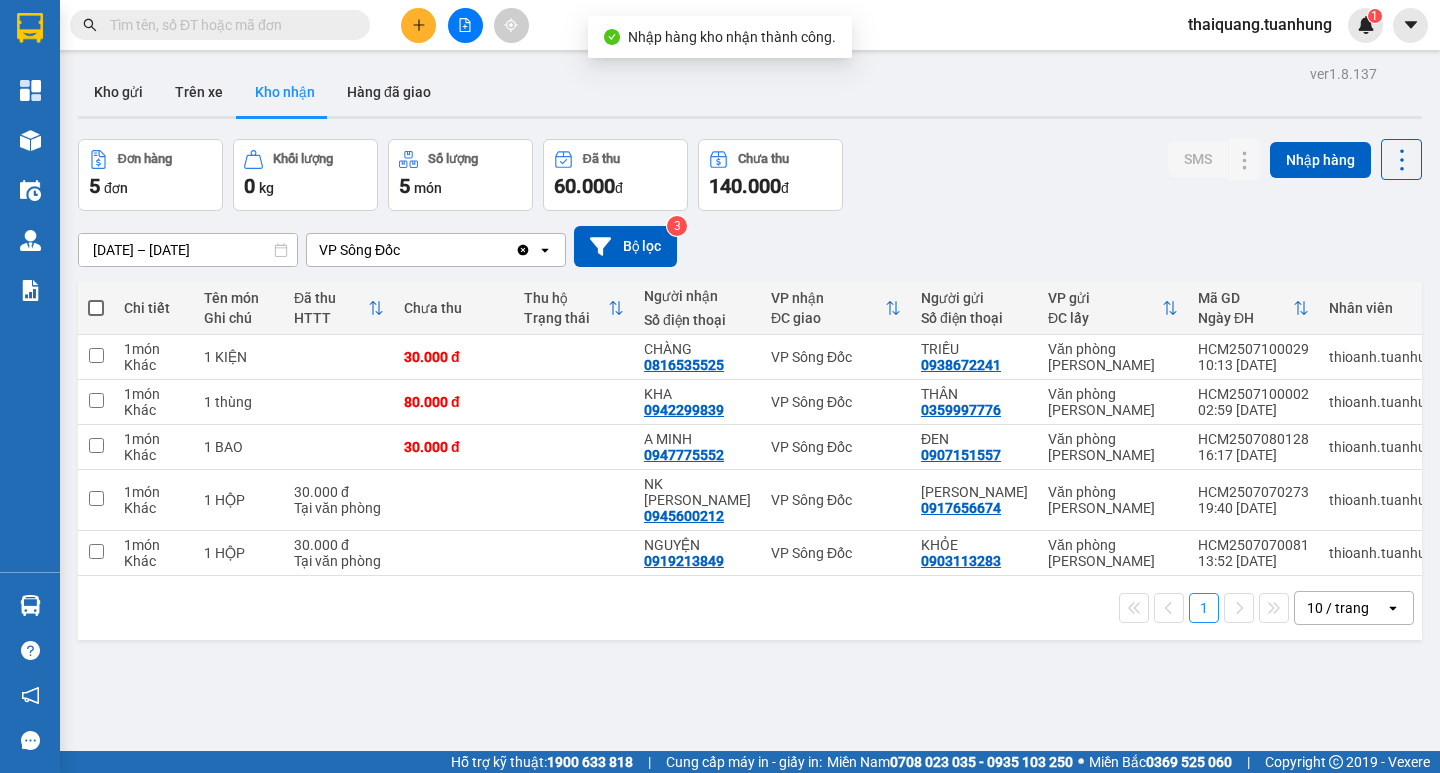 click on "[DATE] – [DATE] Press the down arrow key to interact with the calendar and select a date. Press the escape button to close the calendar. Selected date range is from [DATE] to [DATE]. VP Sông Đốc Clear value open Bộ lọc 3" at bounding box center (750, 246) 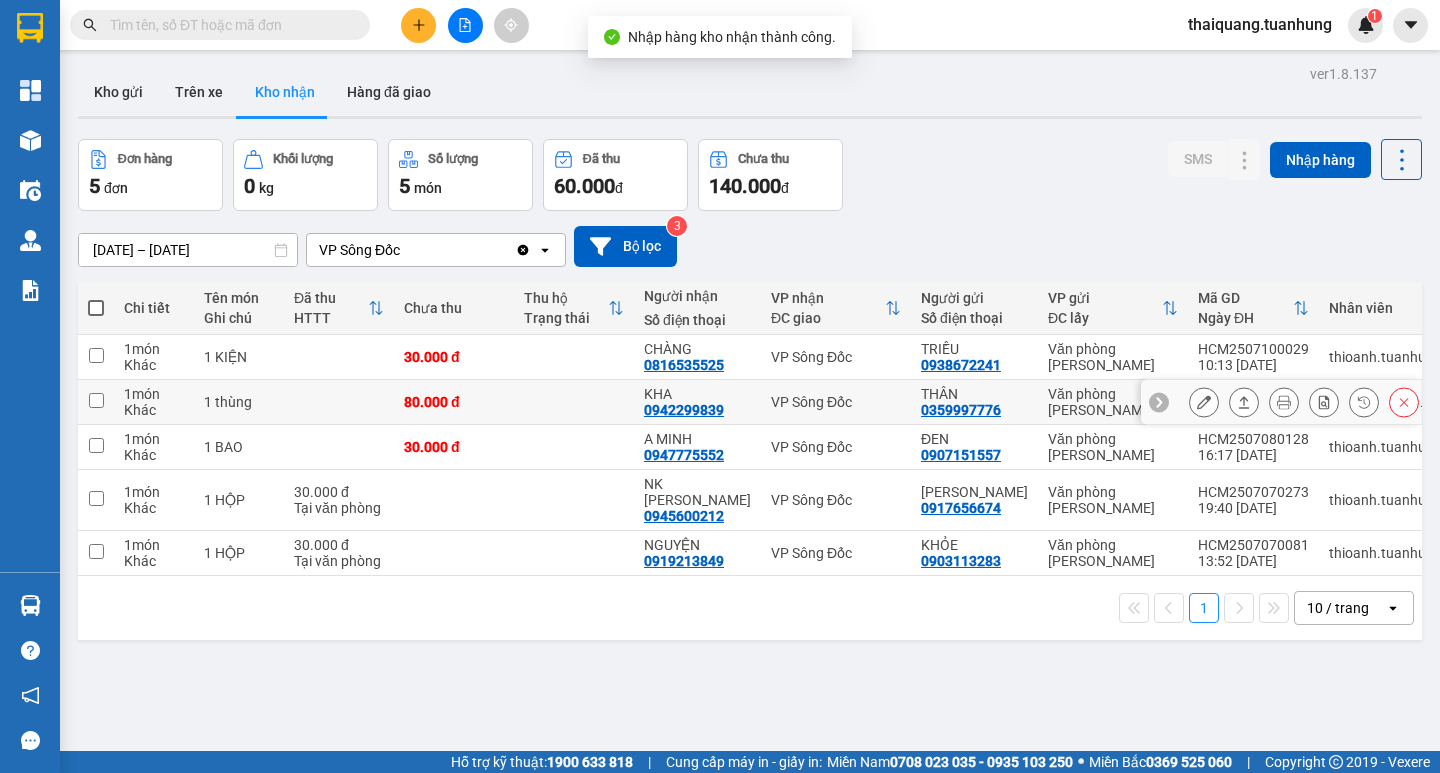 click at bounding box center (1204, 402) 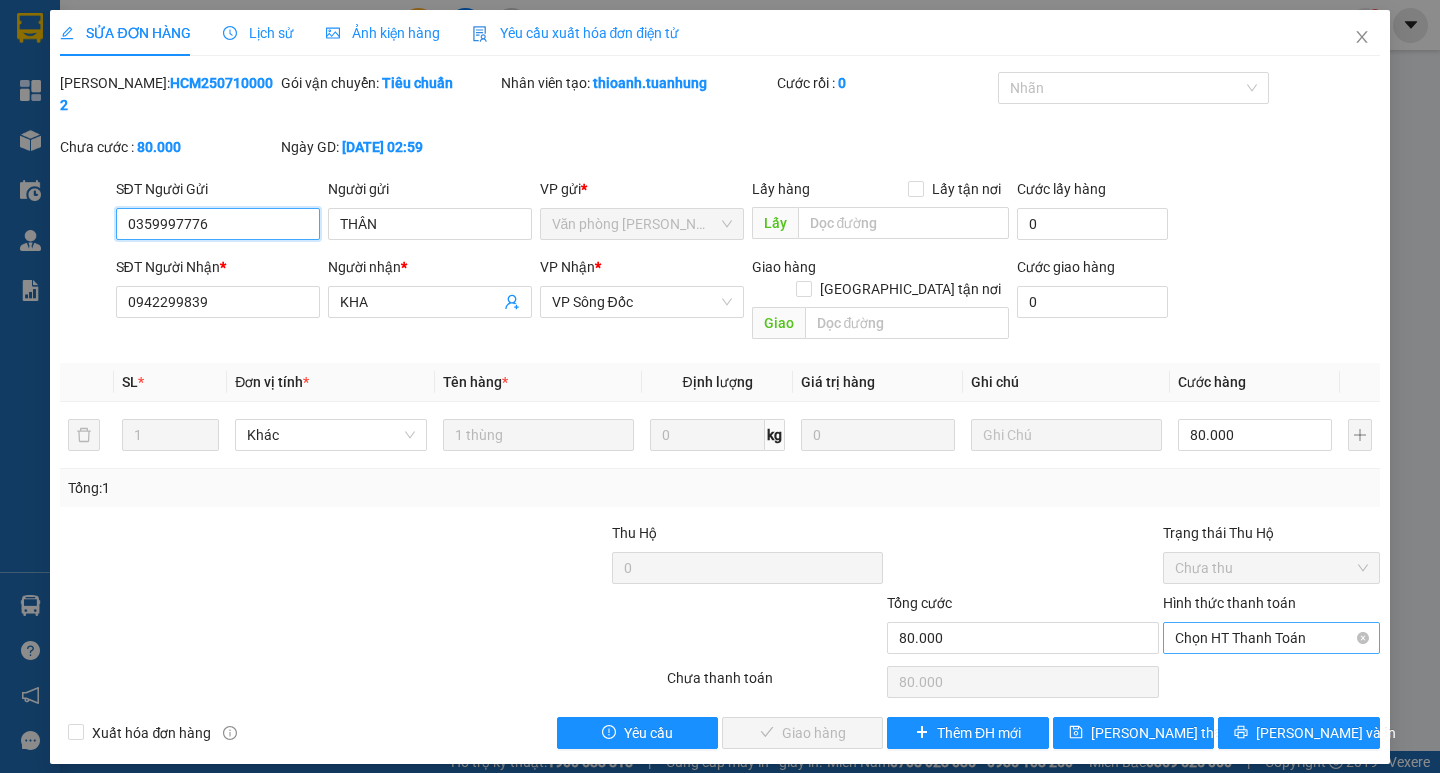 click on "Chọn HT Thanh Toán" at bounding box center (1271, 638) 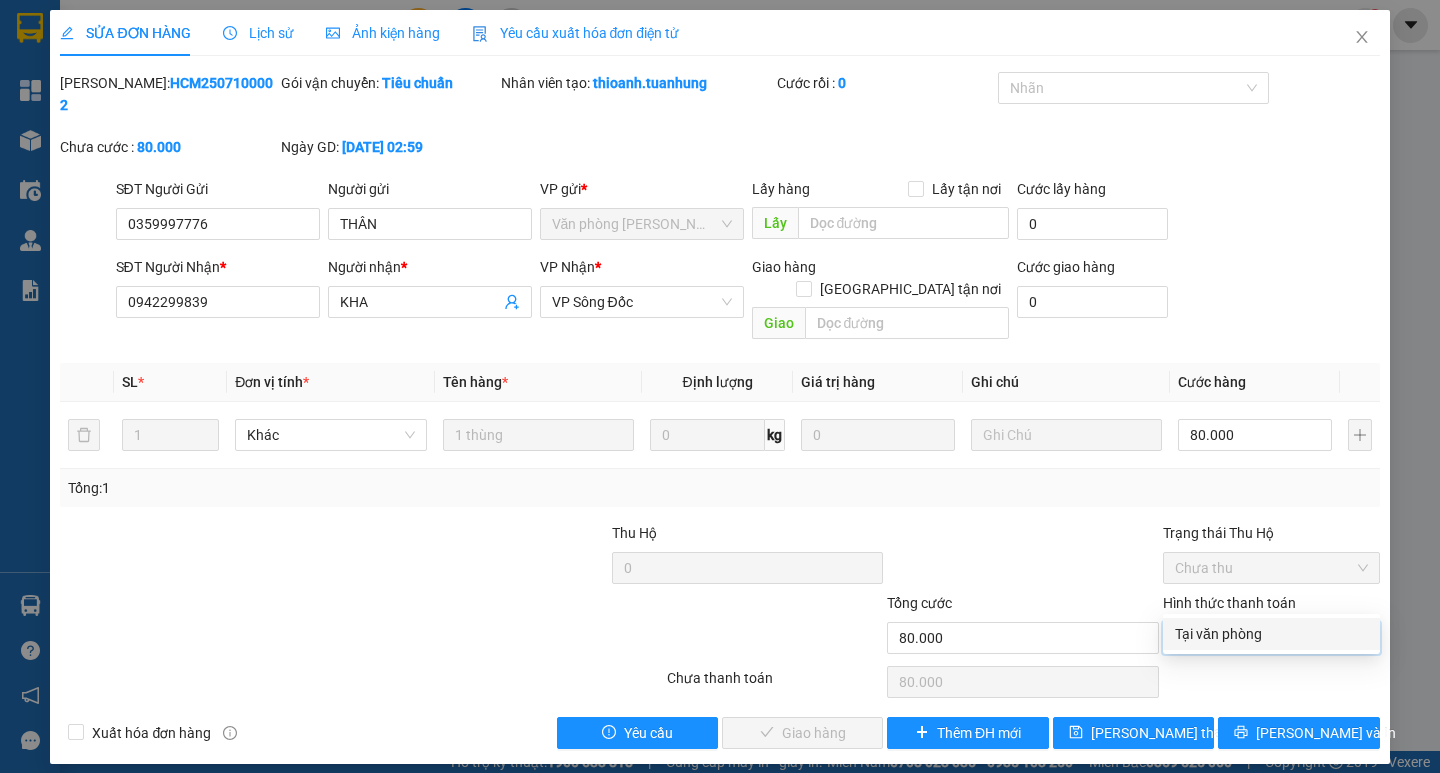 click on "Tại văn phòng" at bounding box center (1271, 634) 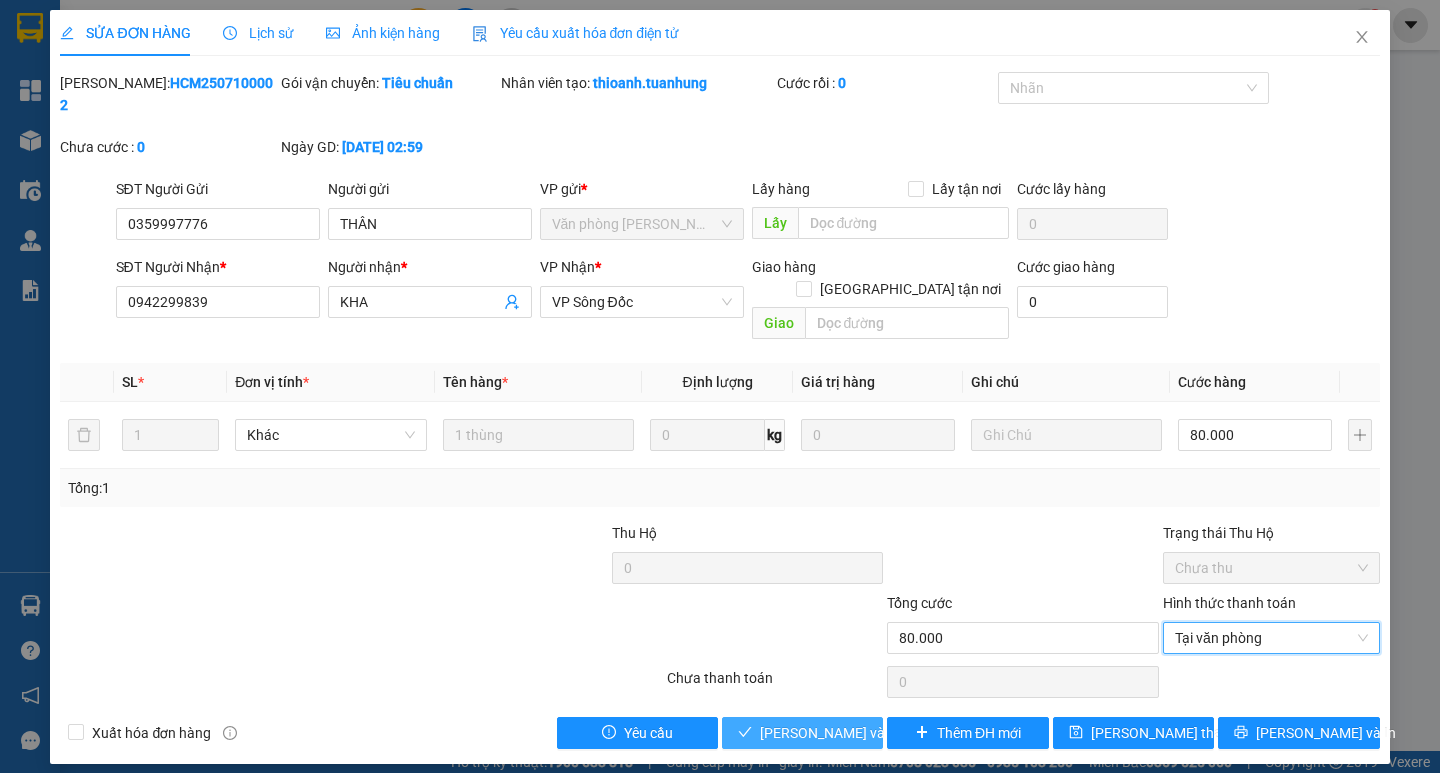 click on "[PERSON_NAME] và Giao hàng" at bounding box center (856, 733) 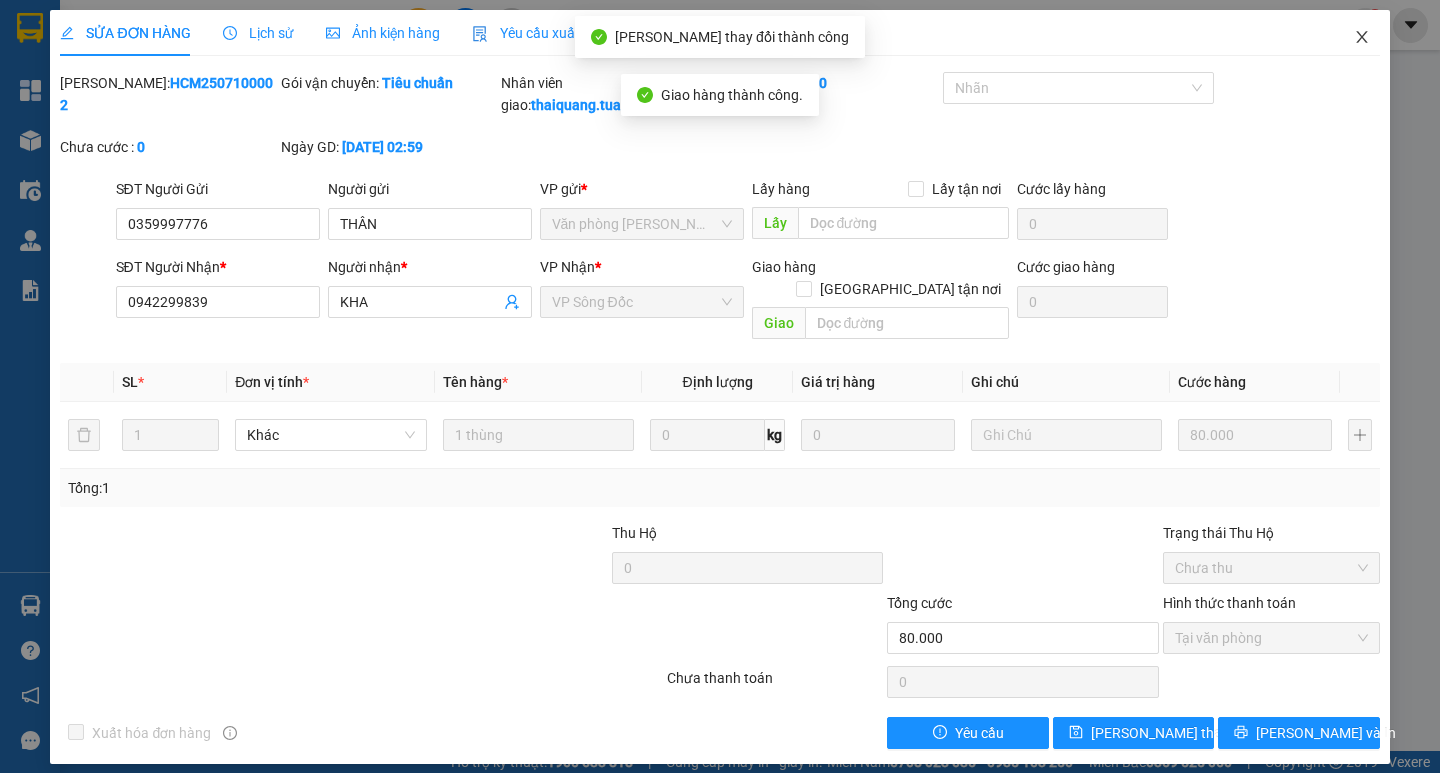 drag, startPoint x: 1358, startPoint y: 45, endPoint x: 1285, endPoint y: 0, distance: 85.75546 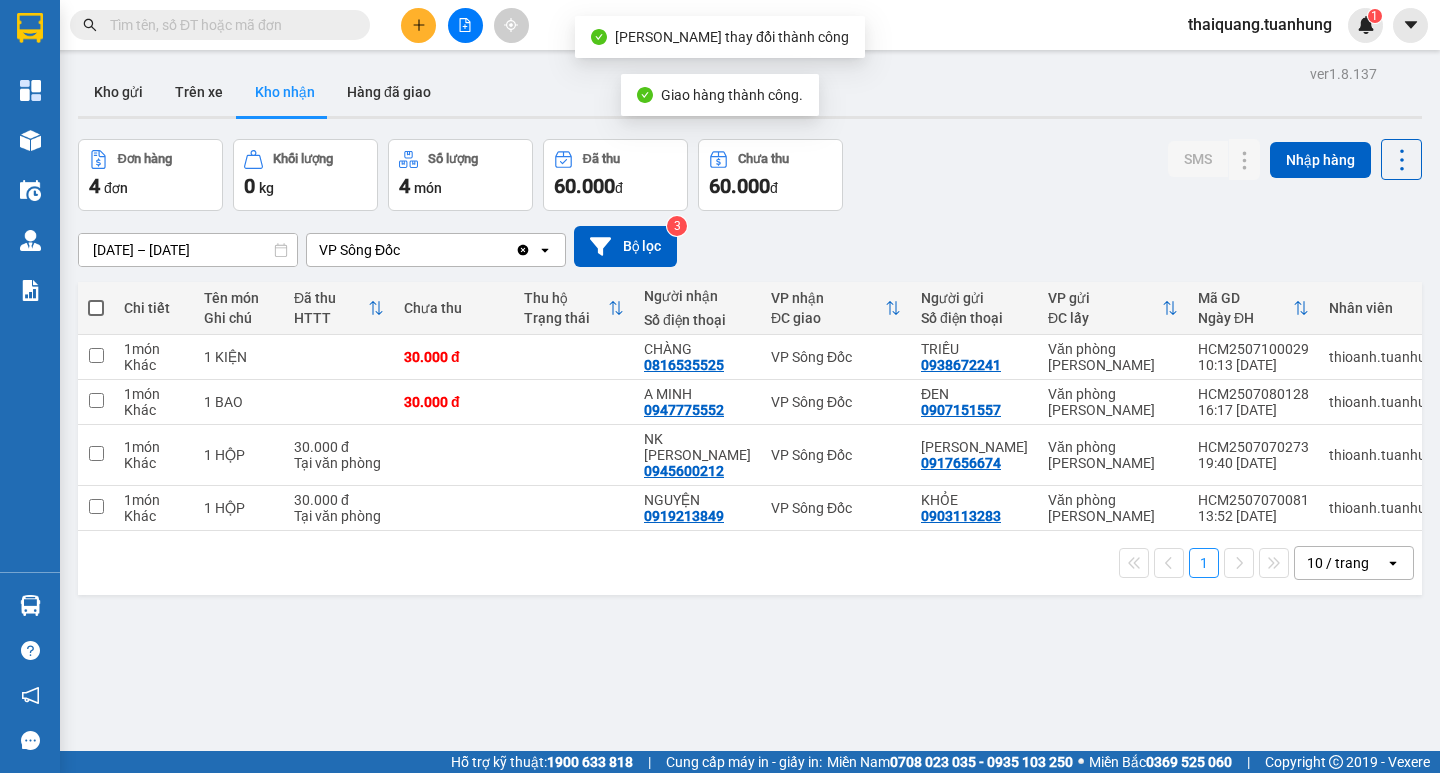 click on "Đơn hàng 4 đơn Khối lượng 0 kg Số lượng 4 món Đã thu 60.000  đ Chưa thu 60.000  đ SMS Nhập hàng" at bounding box center (750, 175) 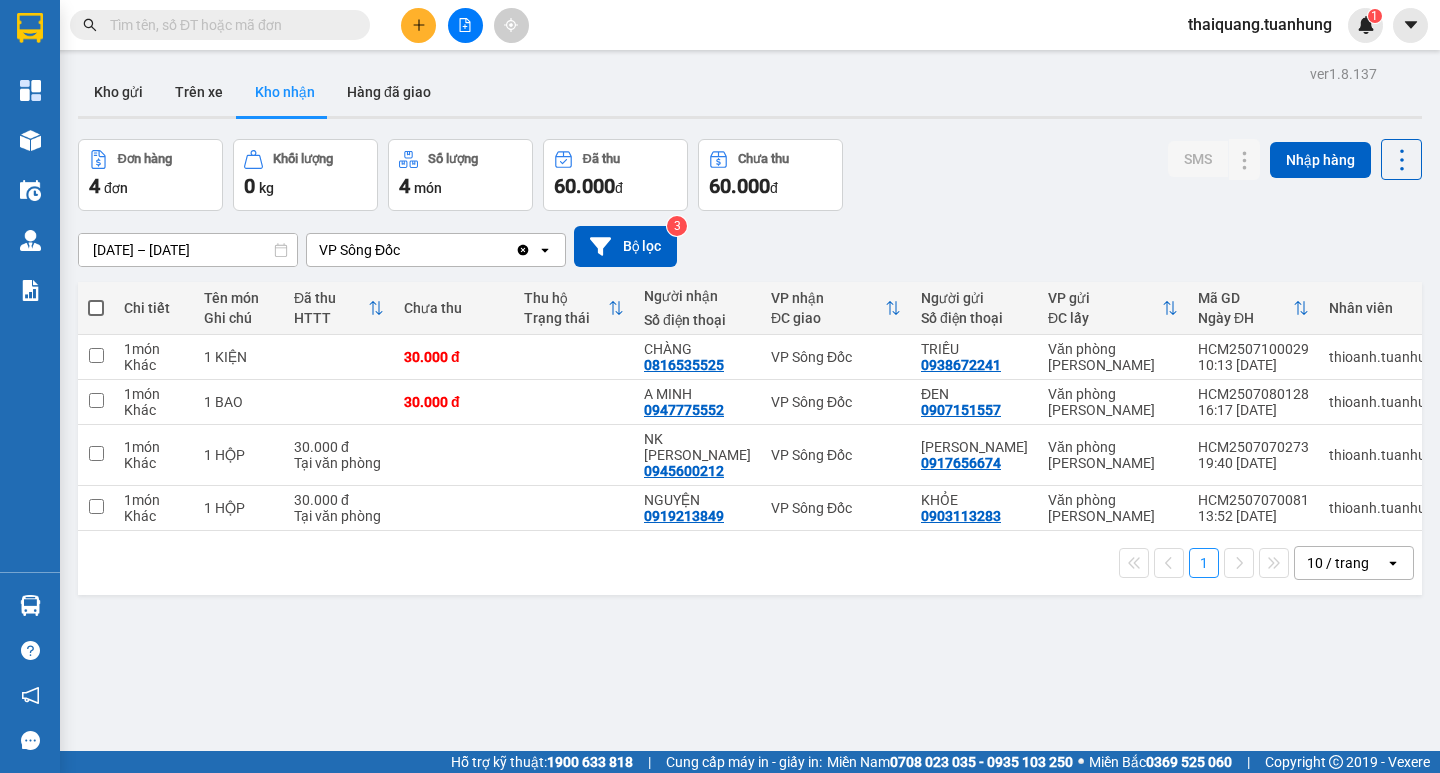 drag, startPoint x: 643, startPoint y: 637, endPoint x: 961, endPoint y: 388, distance: 403.88736 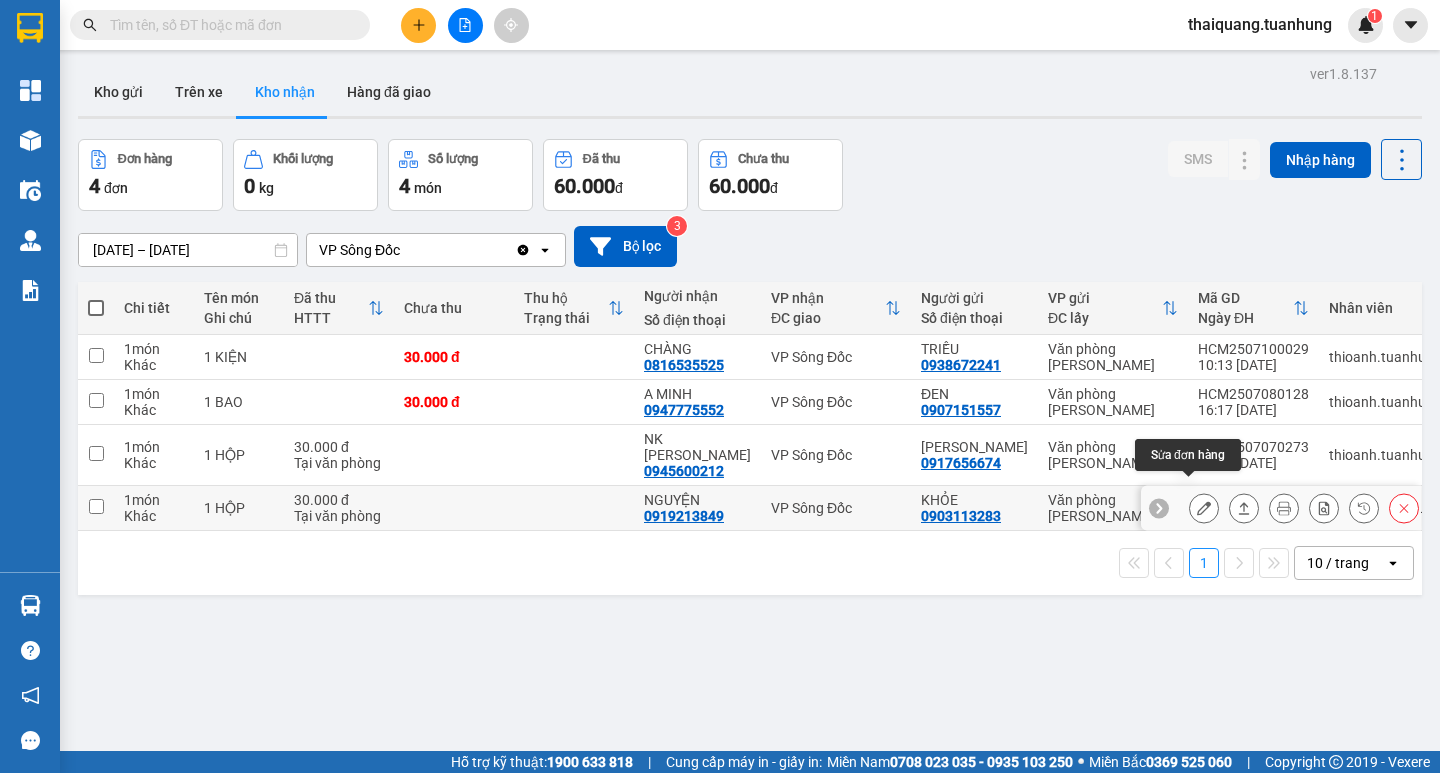 click 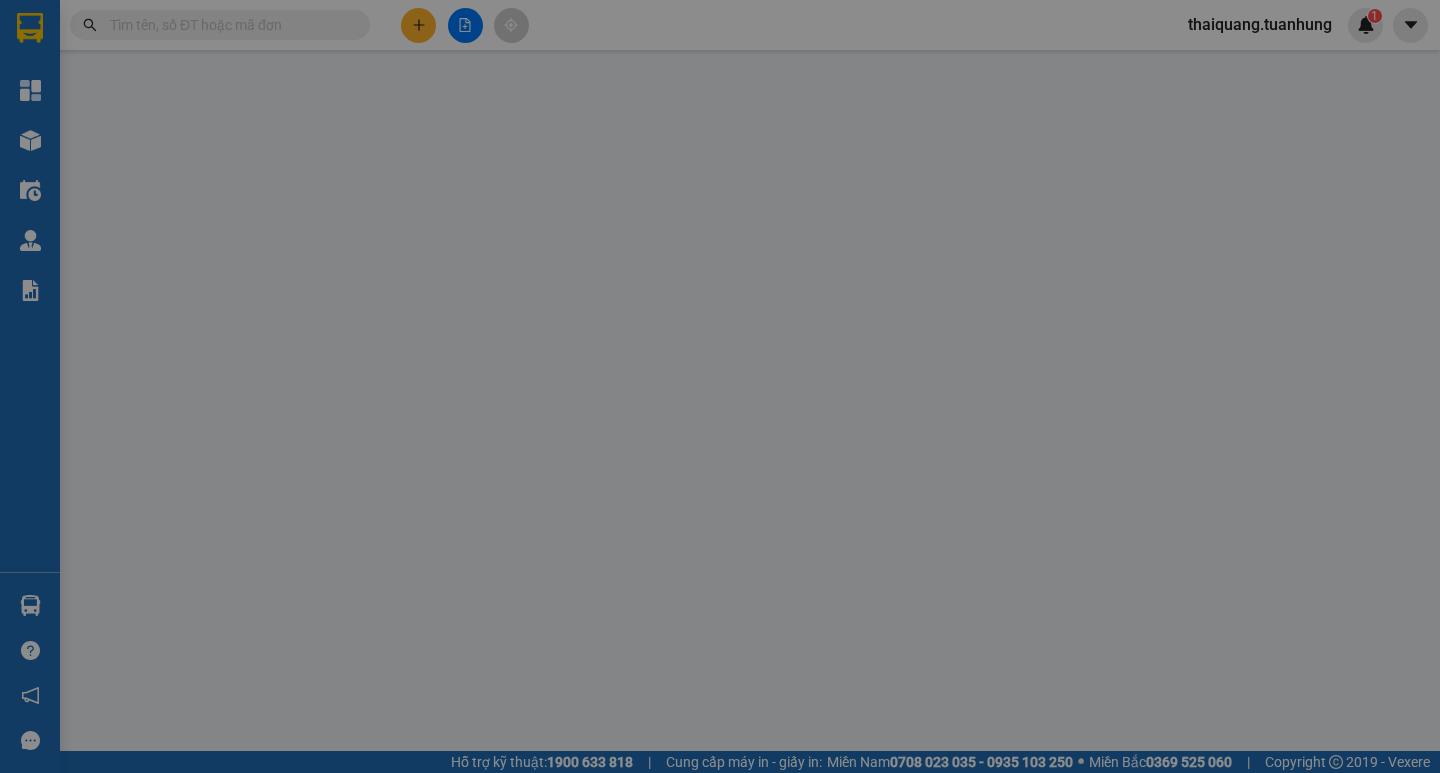 type on "0903113283" 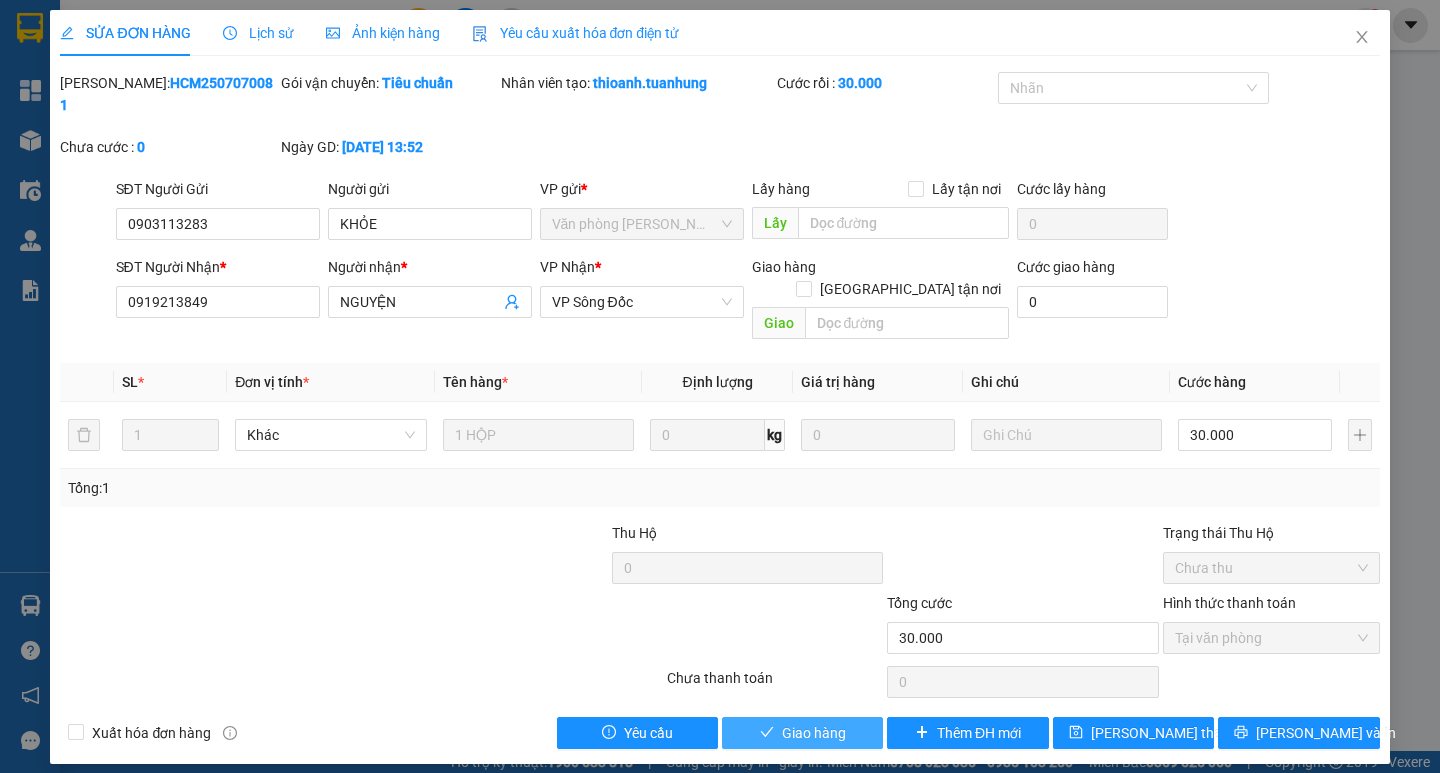click on "Giao hàng" at bounding box center [814, 733] 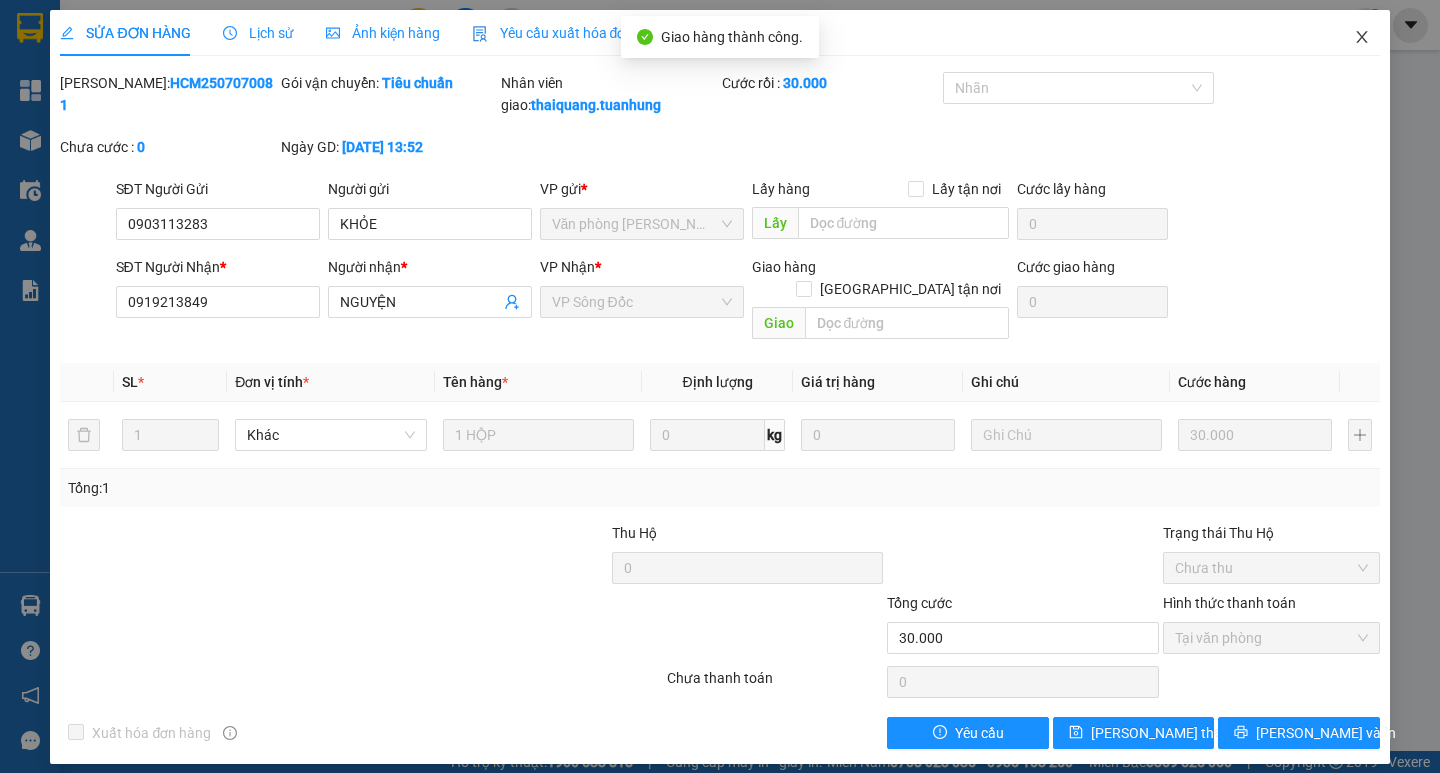 click 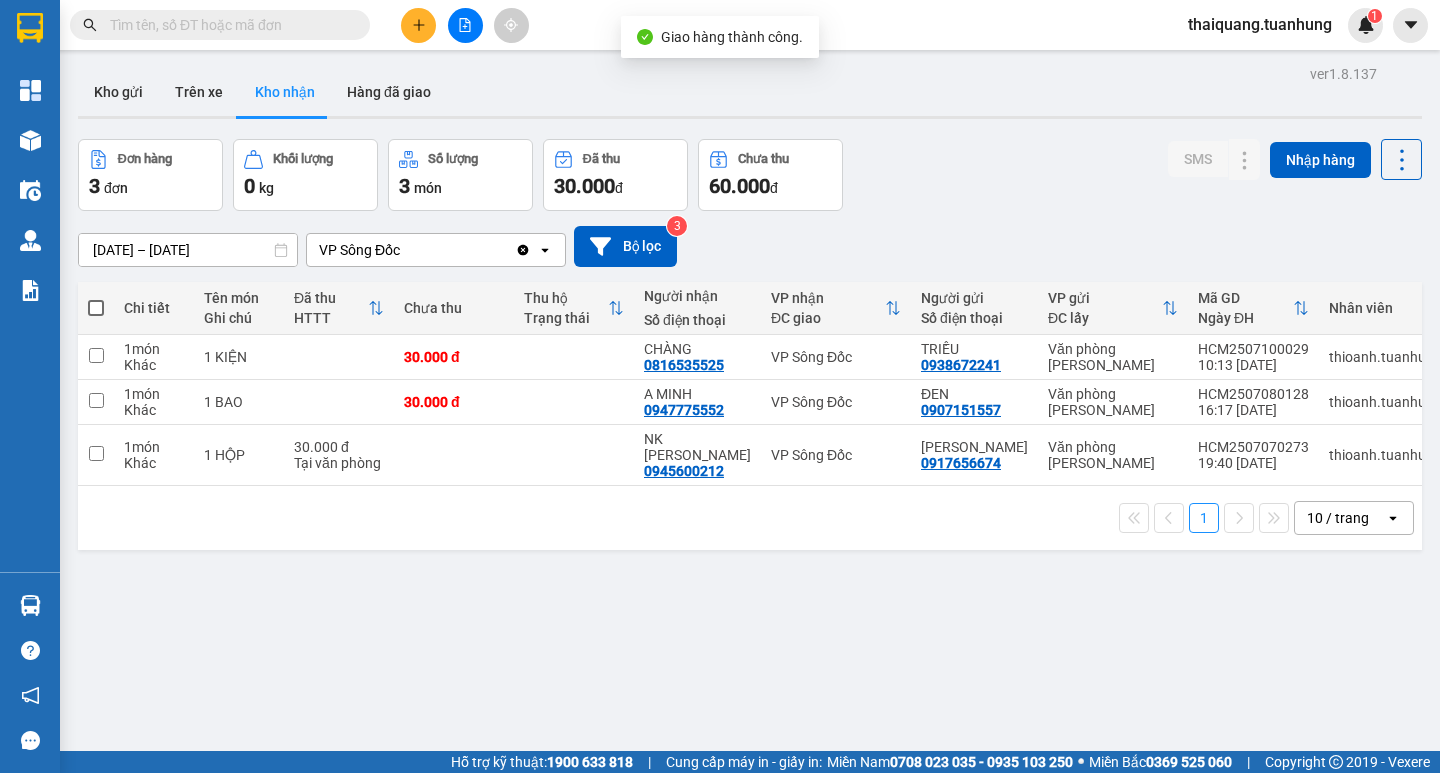 click on "Đơn hàng 3 đơn Khối lượng 0 kg Số lượng 3 món Đã thu 30.000  đ Chưa thu 60.000  đ SMS Nhập hàng" at bounding box center [750, 175] 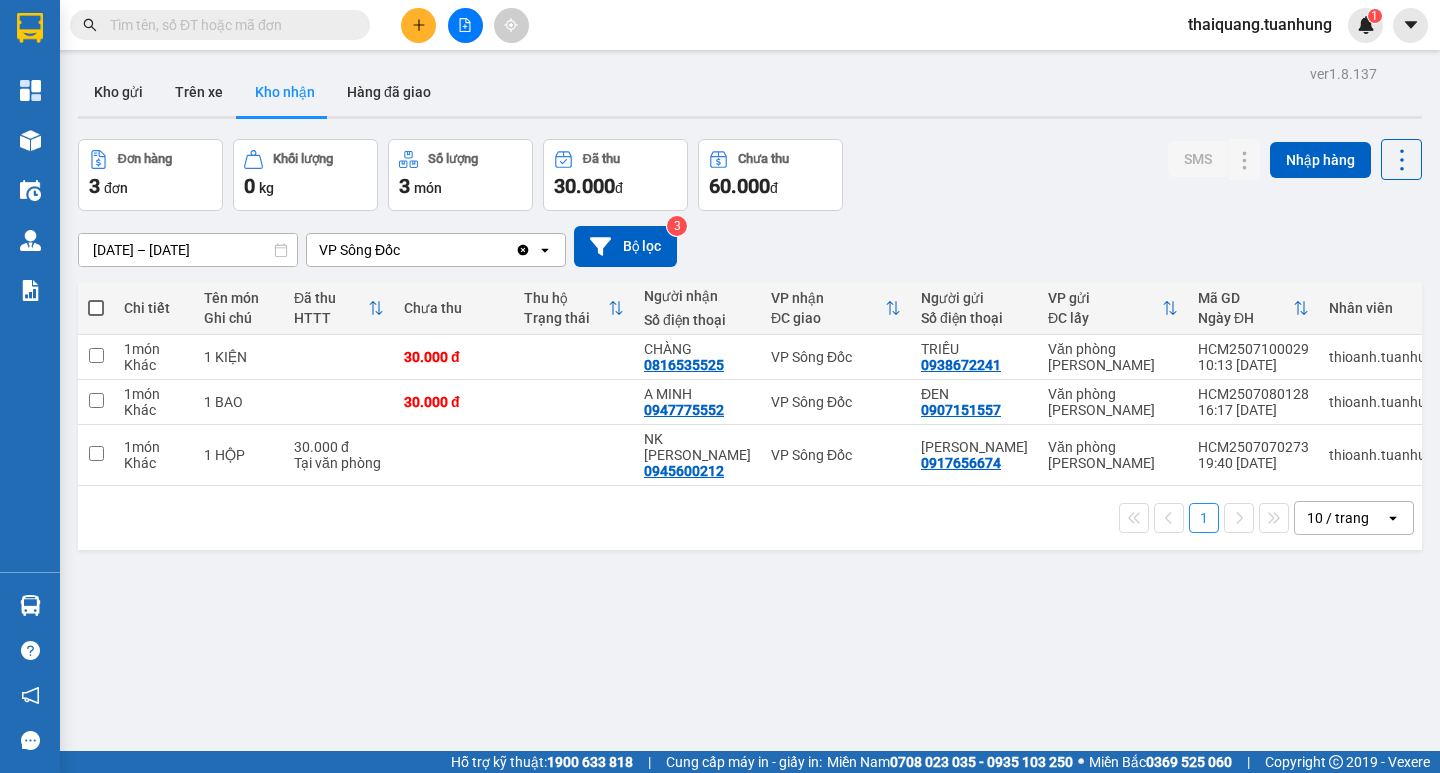drag, startPoint x: 922, startPoint y: 179, endPoint x: 924, endPoint y: 143, distance: 36.05551 